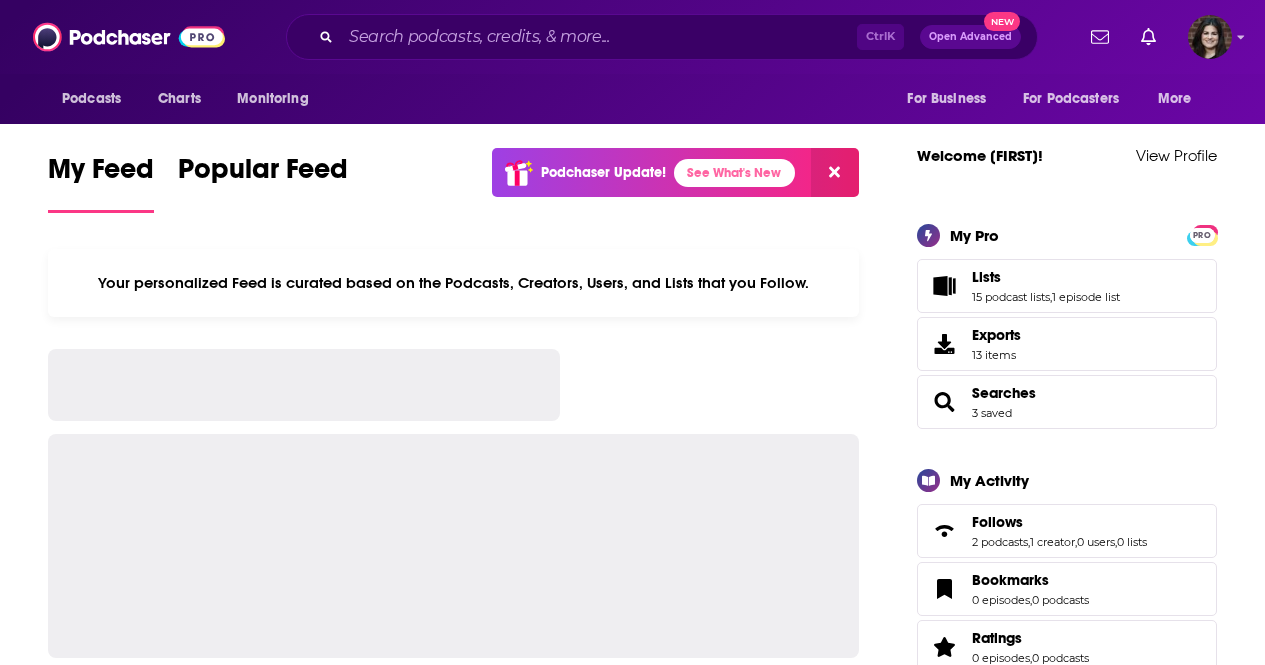 scroll, scrollTop: 0, scrollLeft: 0, axis: both 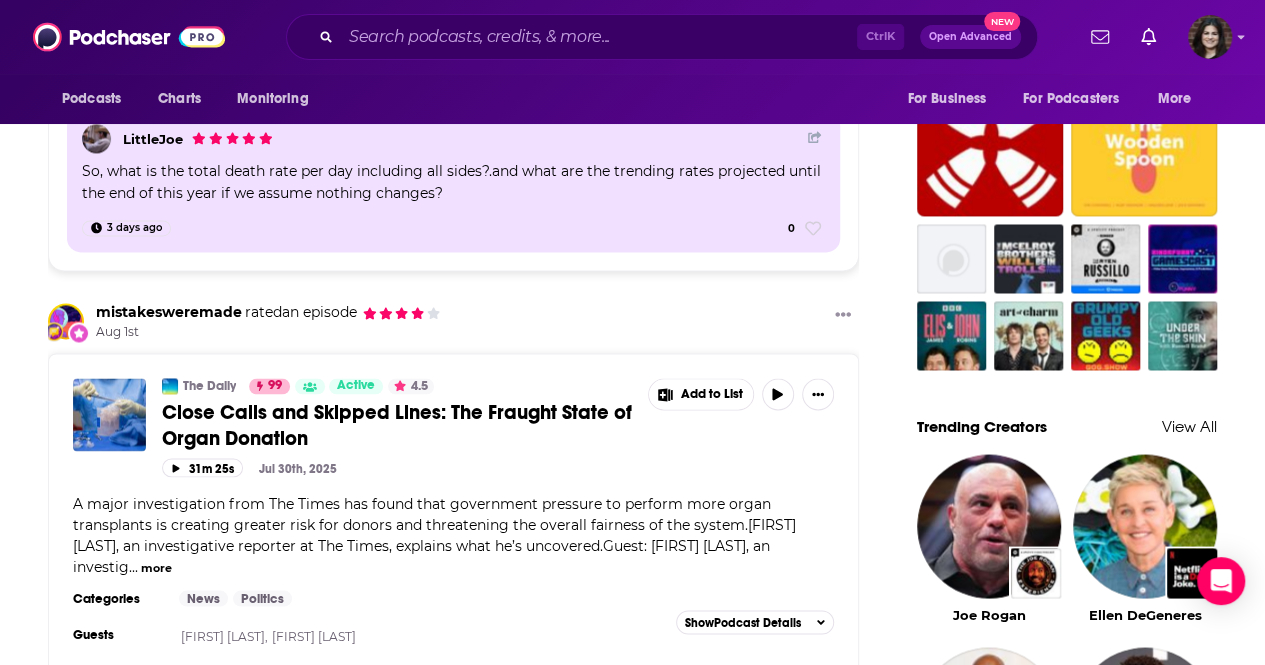 click on "more" at bounding box center (156, 567) 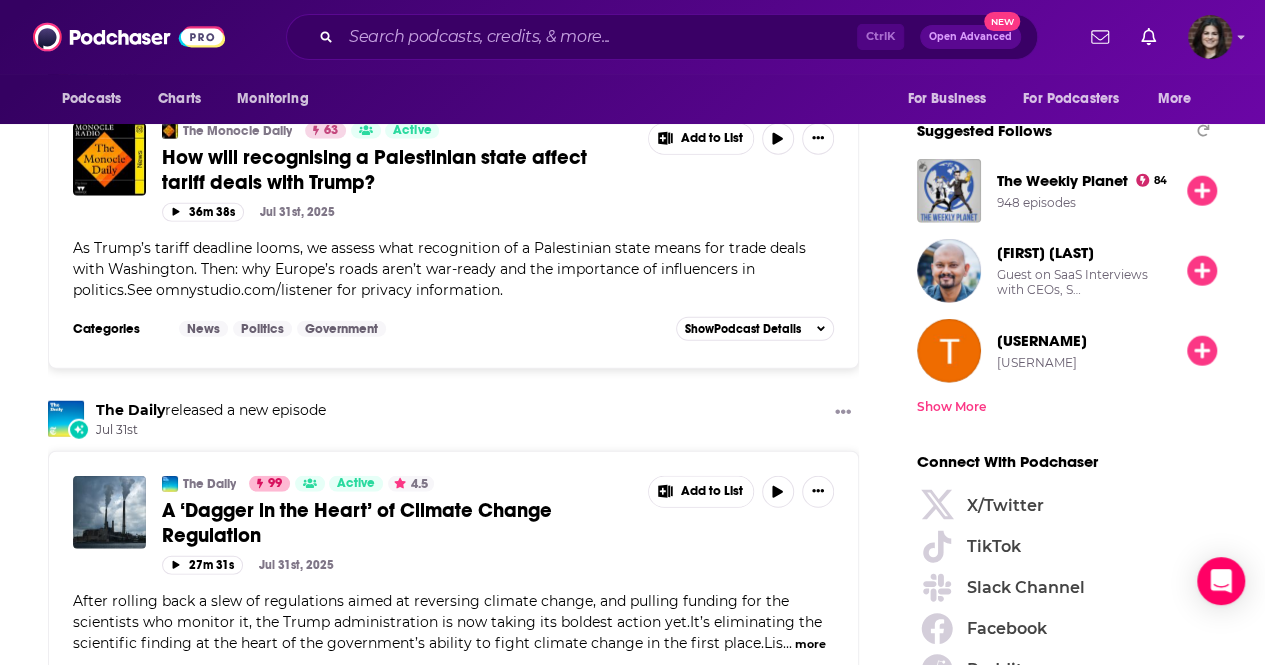 scroll, scrollTop: 2424, scrollLeft: 0, axis: vertical 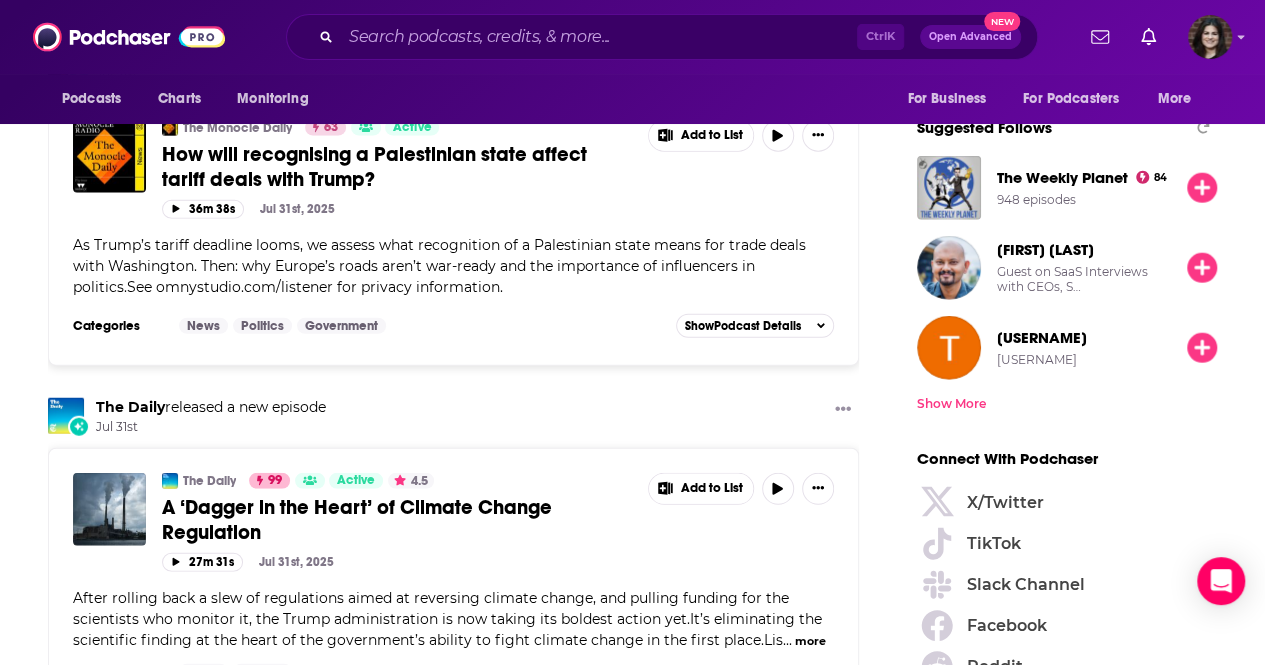 click on "As Trump’s tariff deadline looms, we assess what recognition of a Palestinian state means for trade deals with Washington. Then: why Europe’s roads aren’t war-ready and the importance of influencers in politics.See omnystudio.com/listener for privacy information." at bounding box center [439, 266] 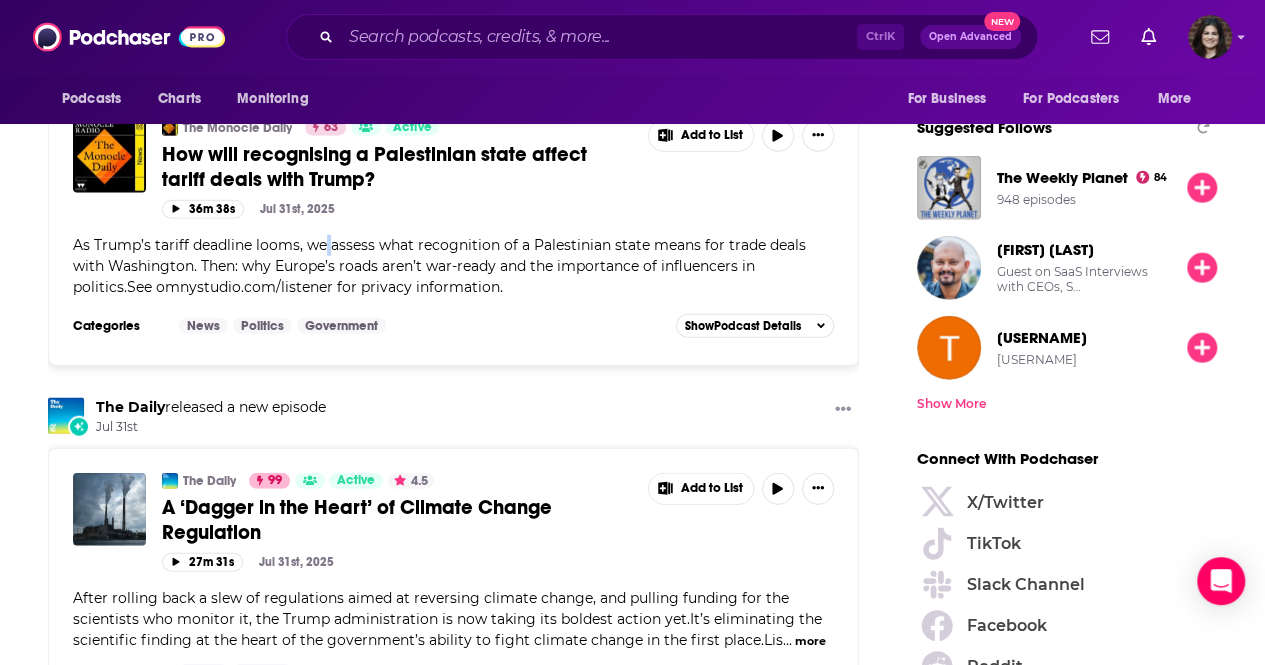 click on "As Trump’s tariff deadline looms, we assess what recognition of a Palestinian state means for trade deals with Washington. Then: why Europe’s roads aren’t war-ready and the importance of influencers in politics.See omnystudio.com/listener for privacy information." at bounding box center (439, 266) 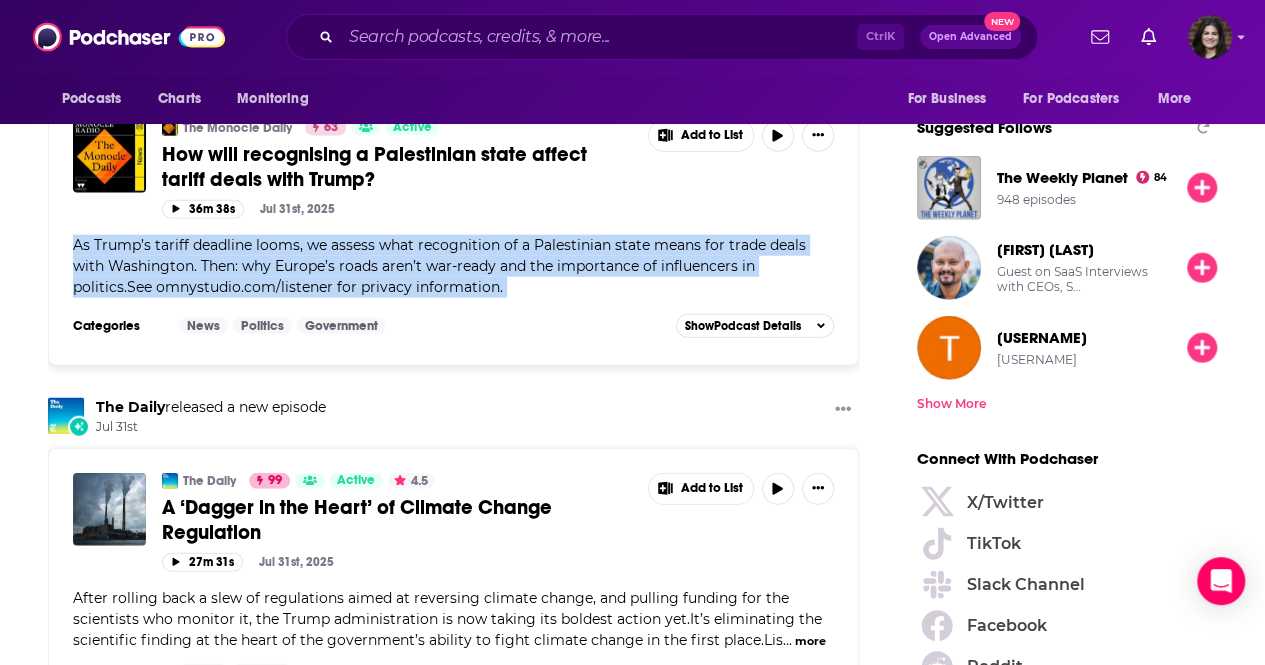 click on "As Trump’s tariff deadline looms, we assess what recognition of a Palestinian state means for trade deals with Washington. Then: why Europe’s roads aren’t war-ready and the importance of influencers in politics.See omnystudio.com/listener for privacy information." at bounding box center (439, 266) 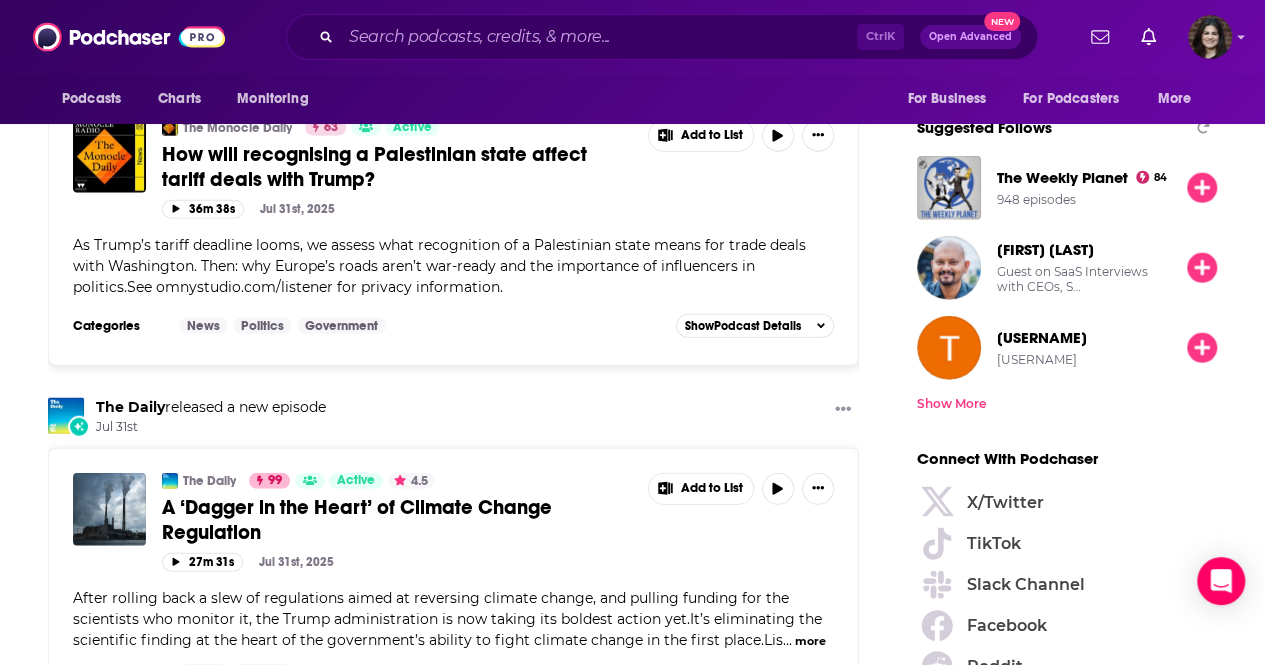 click on "As Trump’s tariff deadline looms, we assess what recognition of a Palestinian state means for trade deals with Washington. Then: why Europe’s roads aren’t war-ready and the importance of influencers in politics.See omnystudio.com/listener for privacy information." at bounding box center [439, 266] 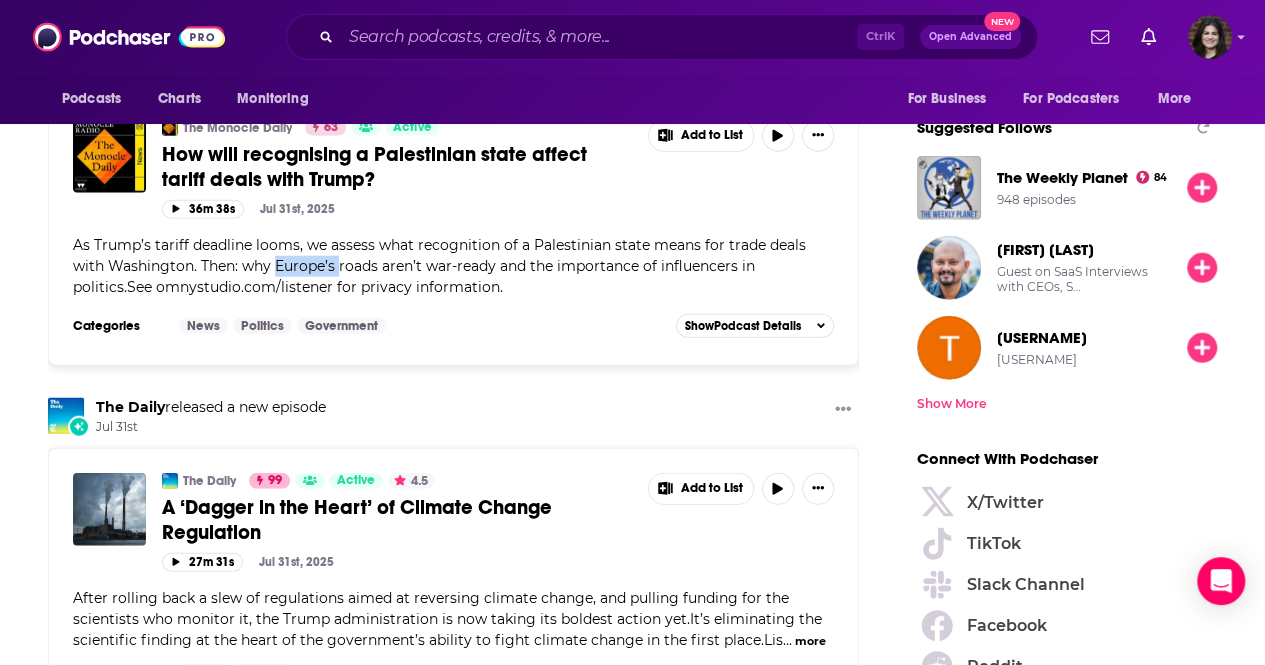 click on "As Trump’s tariff deadline looms, we assess what recognition of a Palestinian state means for trade deals with Washington. Then: why Europe’s roads aren’t war-ready and the importance of influencers in politics.See omnystudio.com/listener for privacy information." at bounding box center (439, 266) 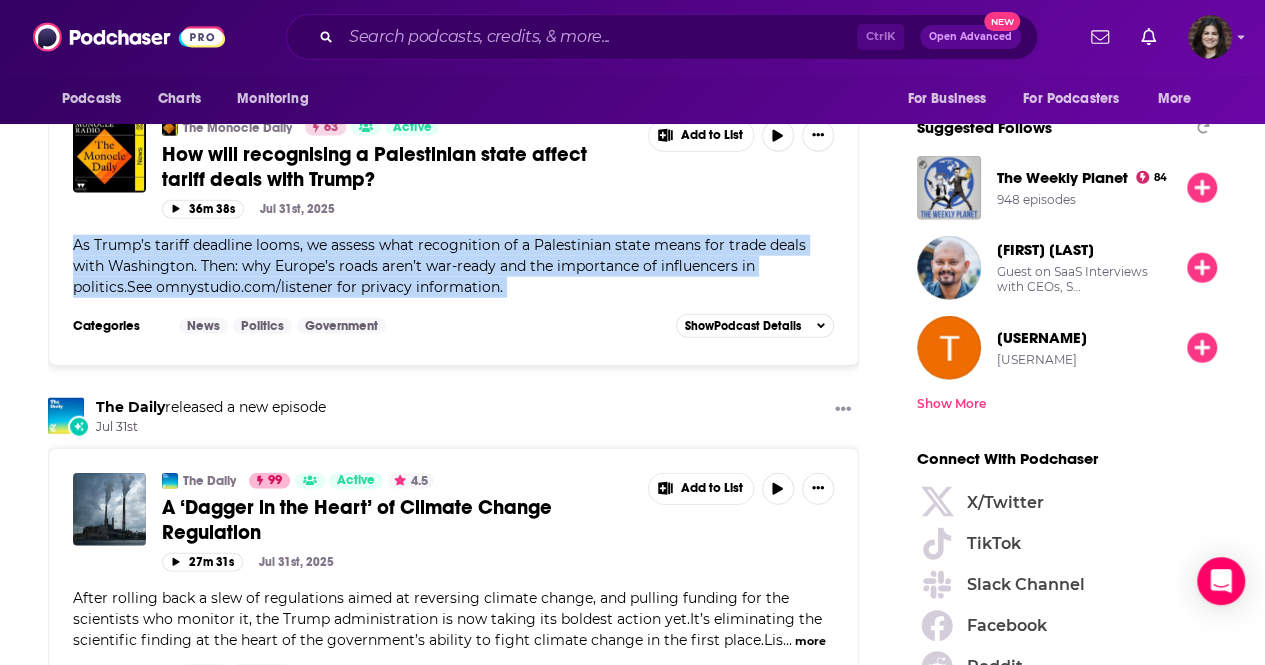 click on "As Trump’s tariff deadline looms, we assess what recognition of a Palestinian state means for trade deals with Washington. Then: why Europe’s roads aren’t war-ready and the importance of influencers in politics.See omnystudio.com/listener for privacy information." at bounding box center [439, 266] 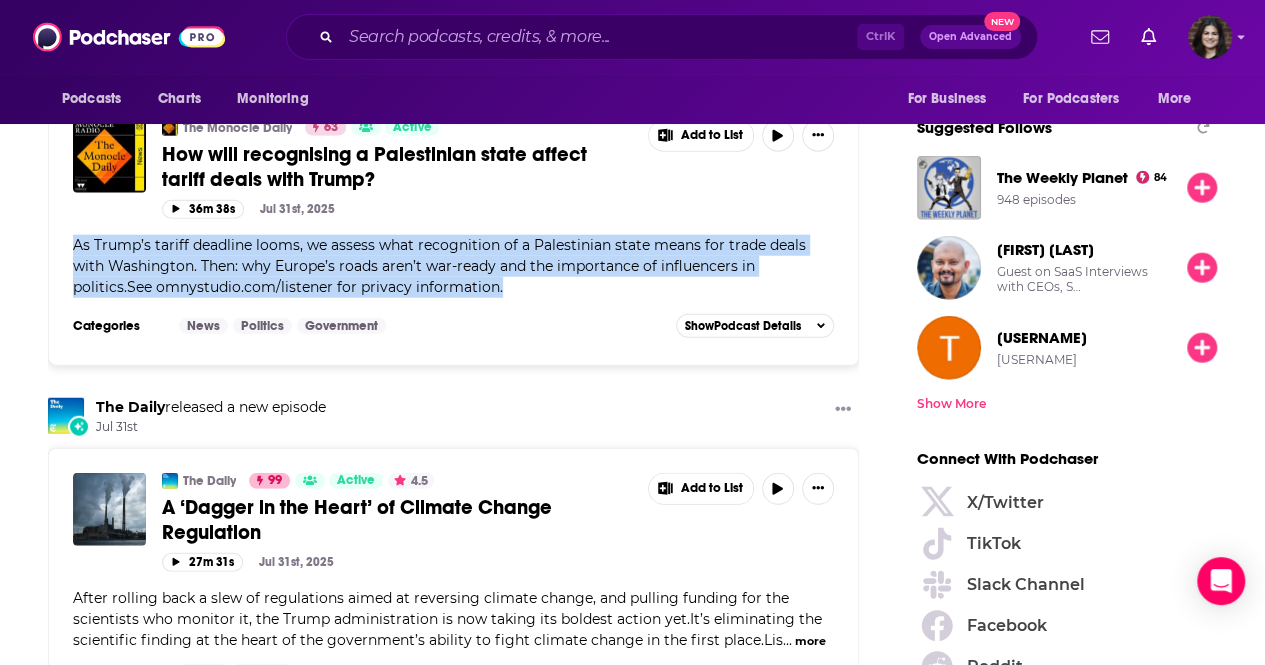 drag, startPoint x: 506, startPoint y: 280, endPoint x: 22, endPoint y: 212, distance: 488.7535 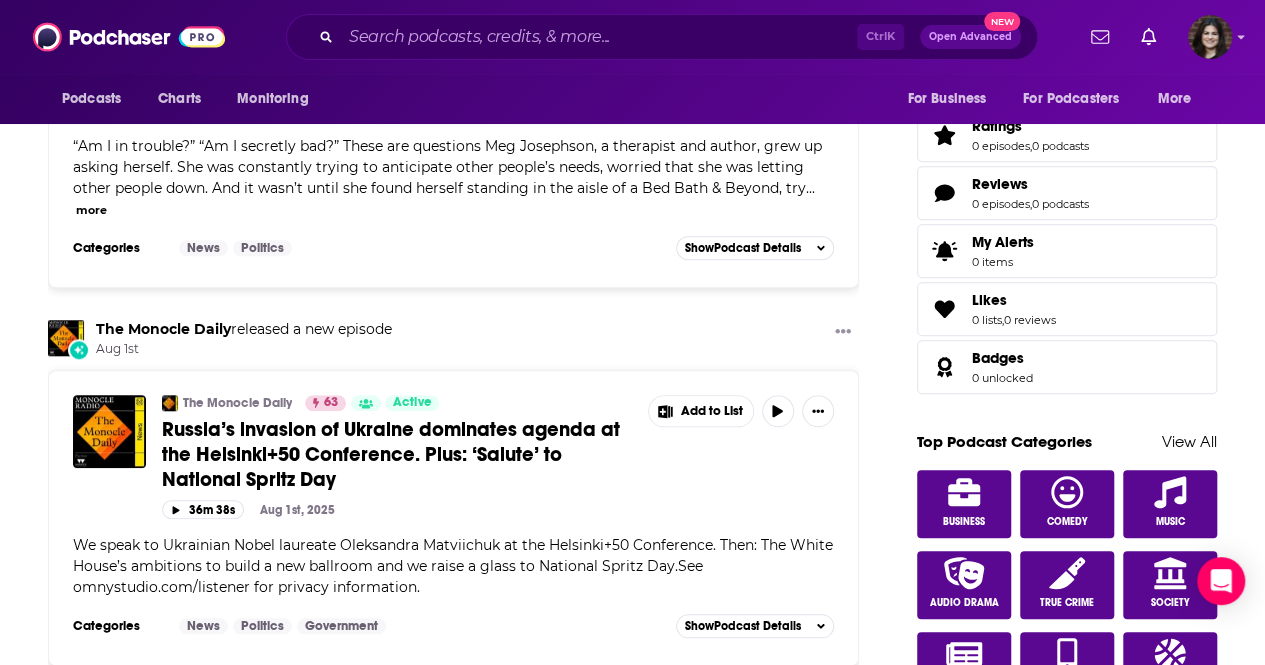 scroll, scrollTop: 0, scrollLeft: 0, axis: both 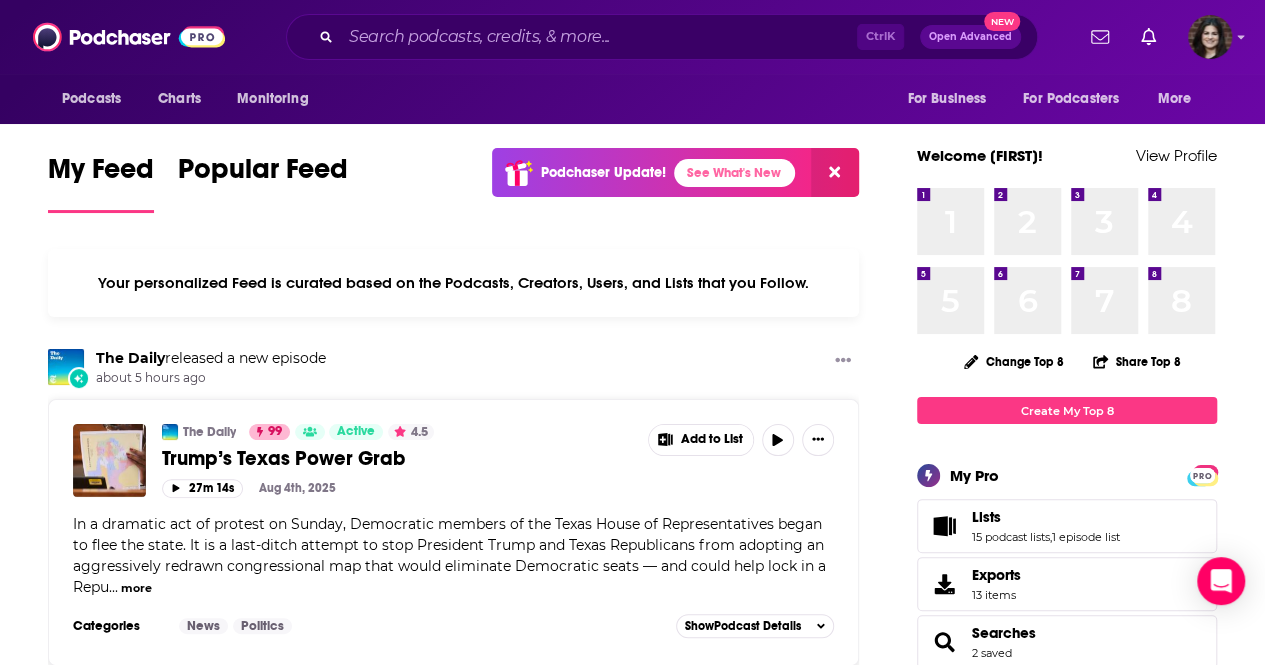 click on "Your personalized Feed is curated based on the Podcasts, Creators, Users, and Lists that you Follow." at bounding box center [453, 283] 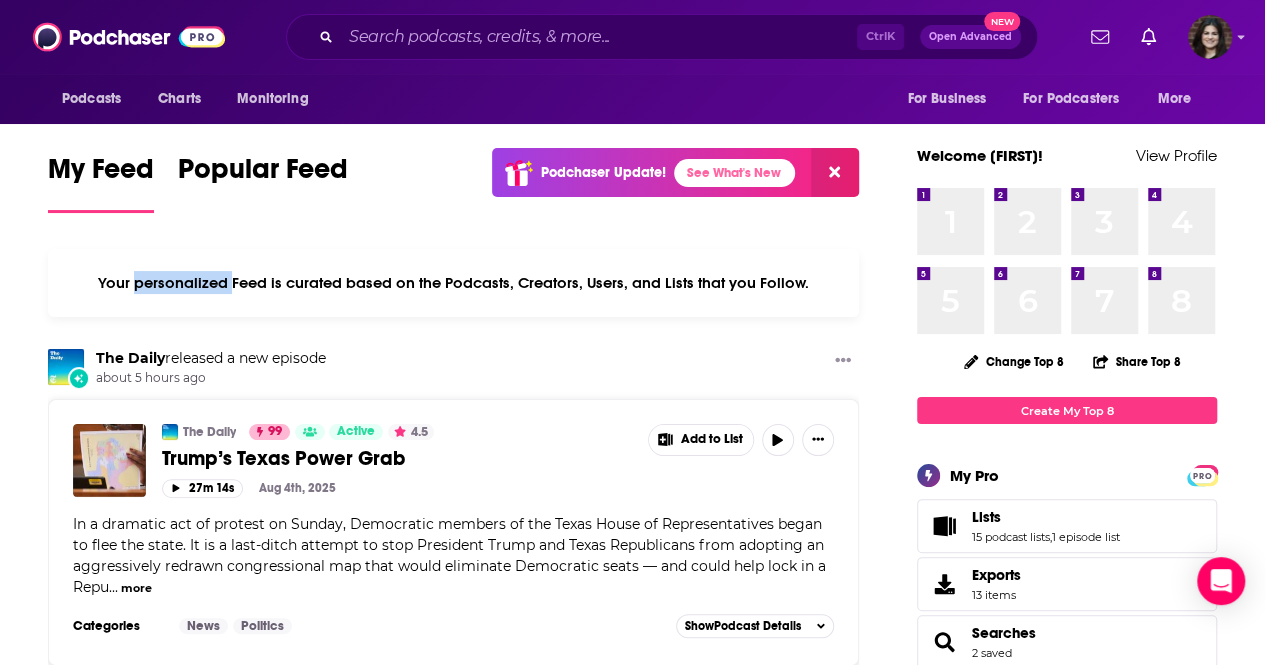 click on "Your personalized Feed is curated based on the Podcasts, Creators, Users, and Lists that you Follow." at bounding box center [453, 283] 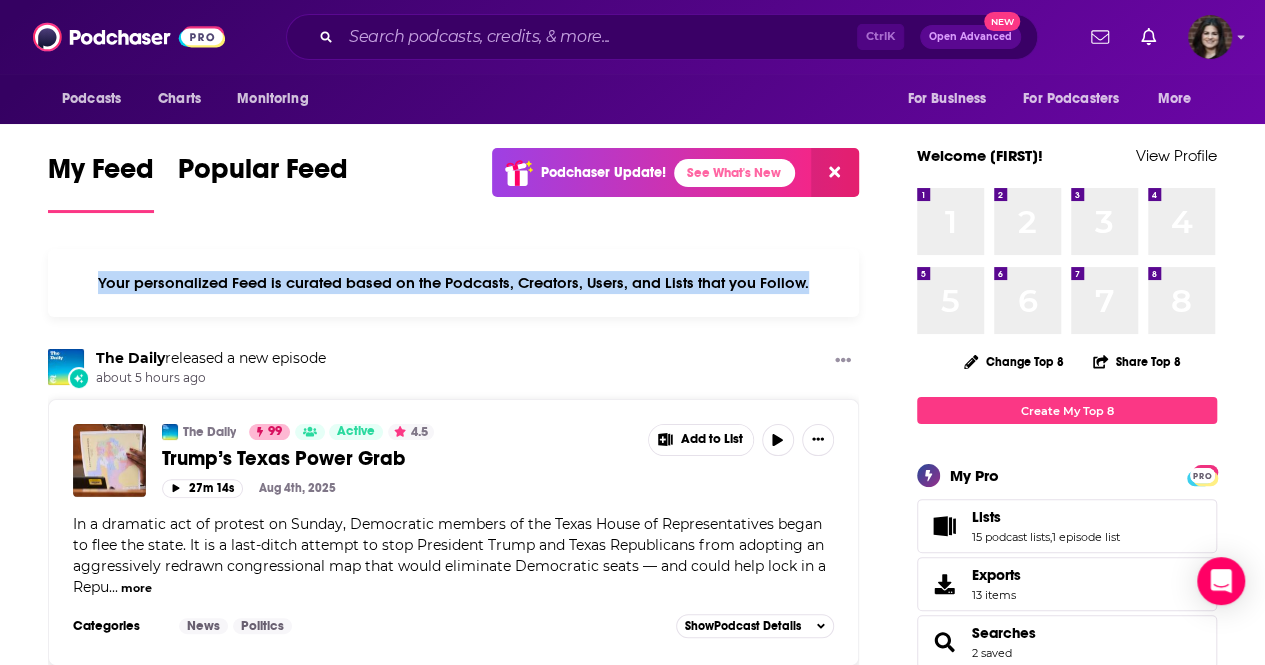 click on "Your personalized Feed is curated based on the Podcasts, Creators, Users, and Lists that you Follow." at bounding box center [453, 283] 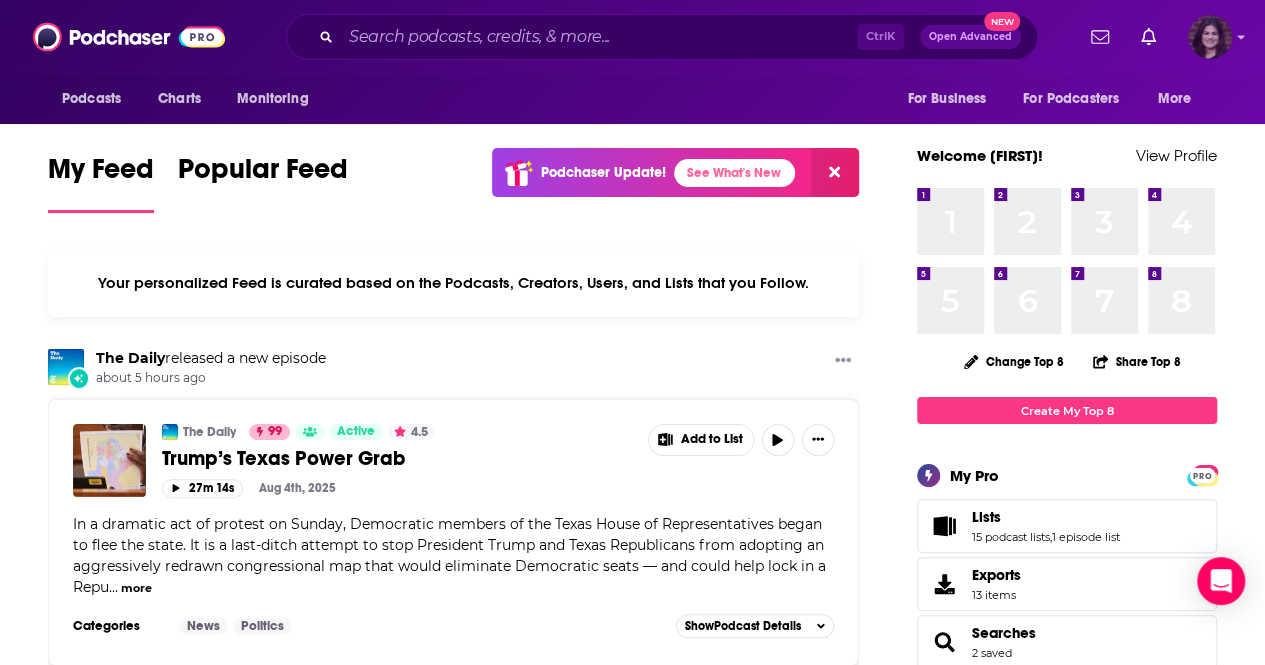 click at bounding box center [1210, 37] 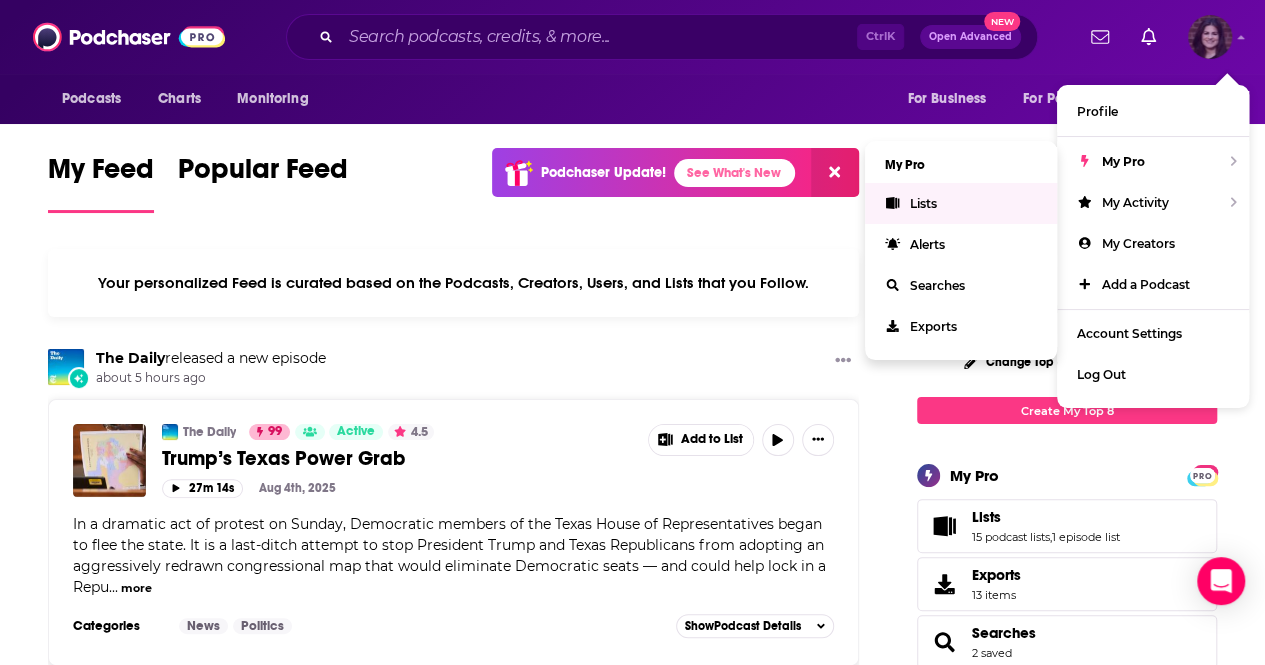 click on "Lists" at bounding box center (961, 203) 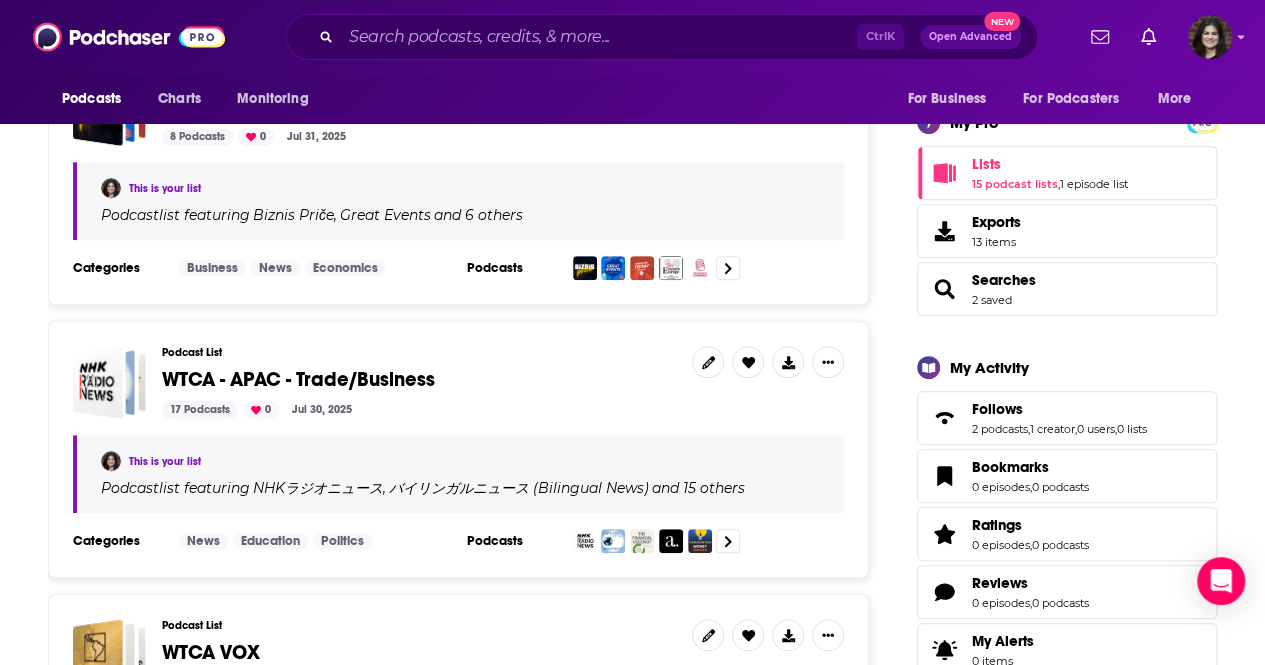 scroll, scrollTop: 316, scrollLeft: 0, axis: vertical 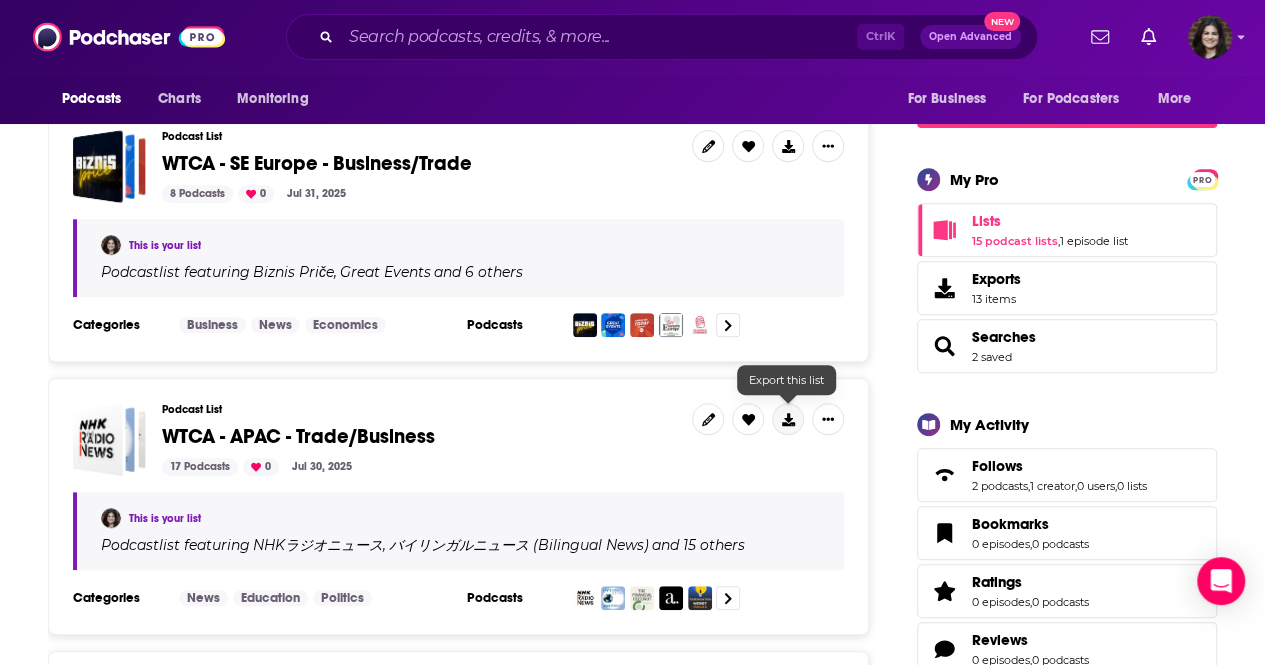click 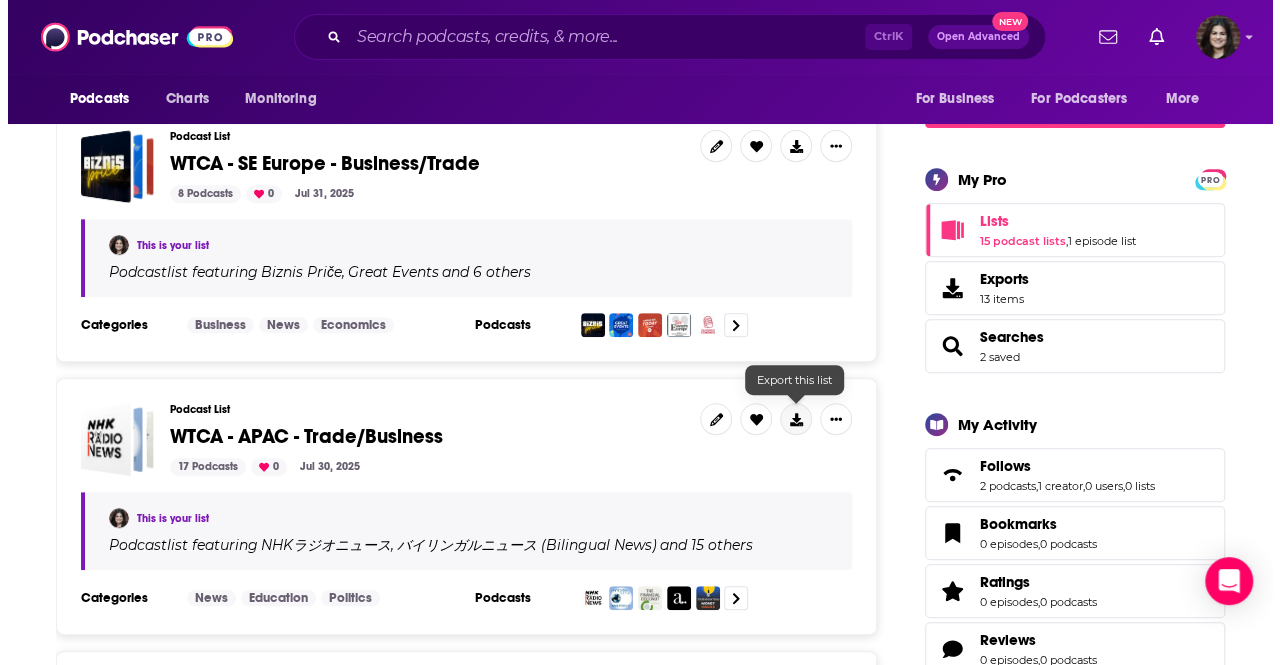 scroll, scrollTop: 0, scrollLeft: 0, axis: both 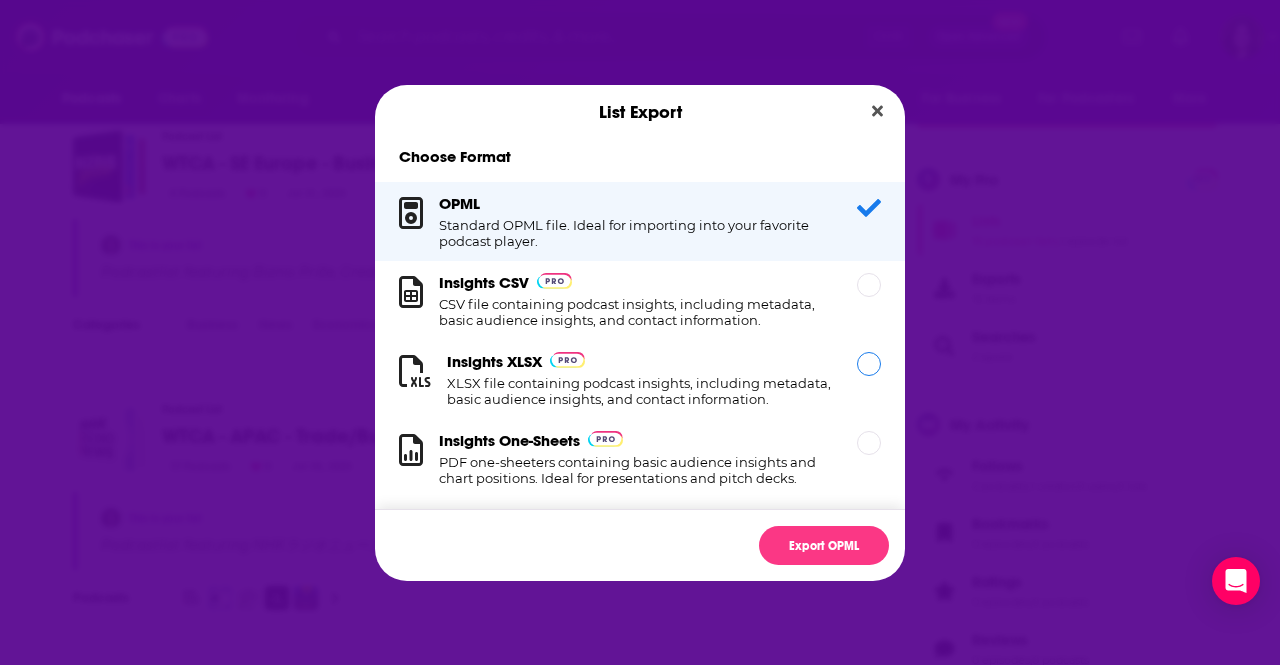 click on "Insights XLSX XLSX file containing podcast insights, including metadata, basic audience insights, and contact information." at bounding box center [640, 379] 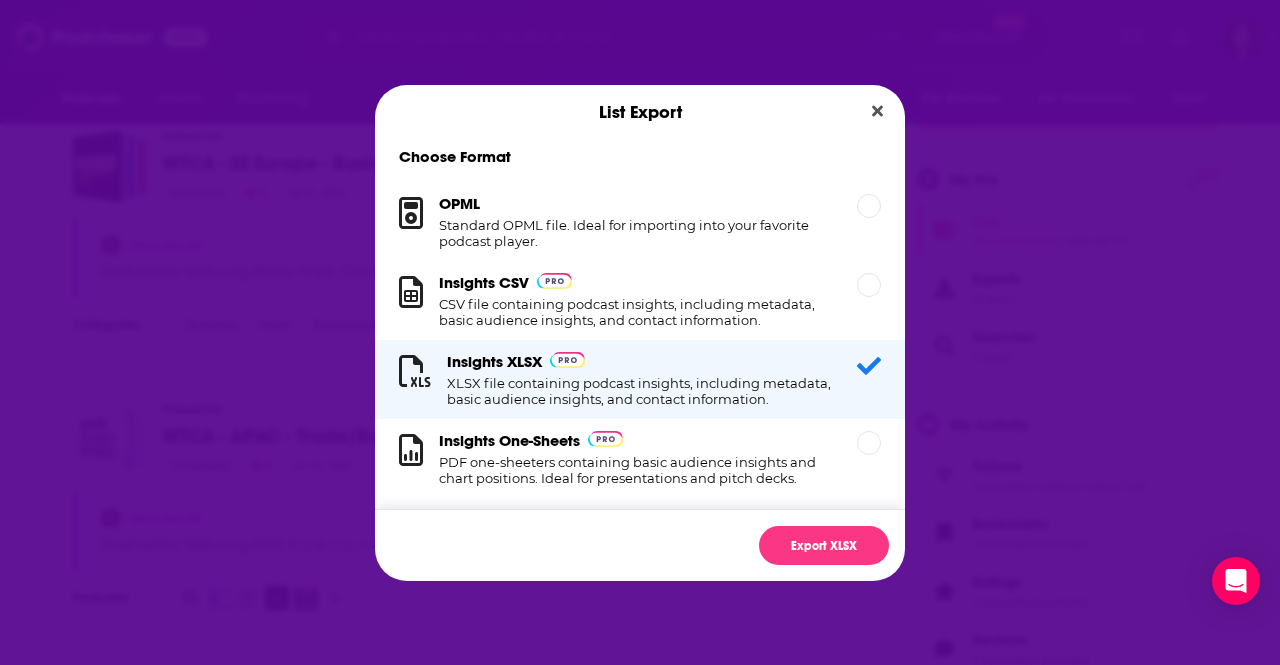 scroll, scrollTop: 37, scrollLeft: 0, axis: vertical 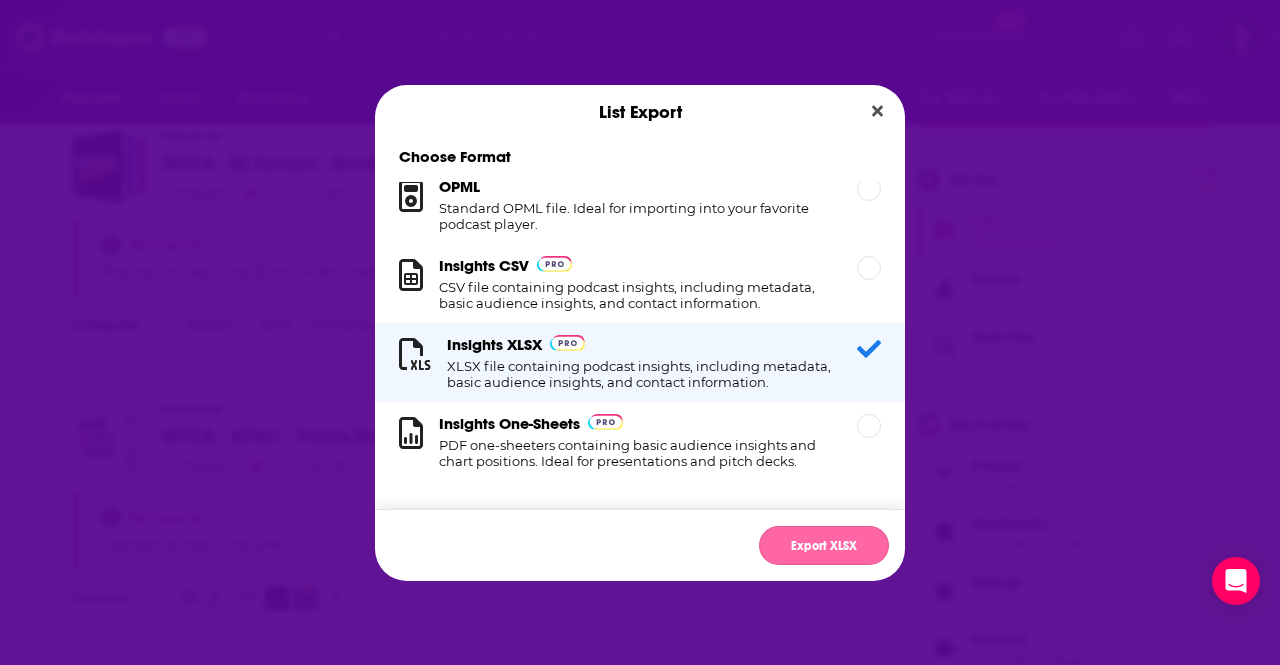 click on "Export XLSX" at bounding box center [824, 545] 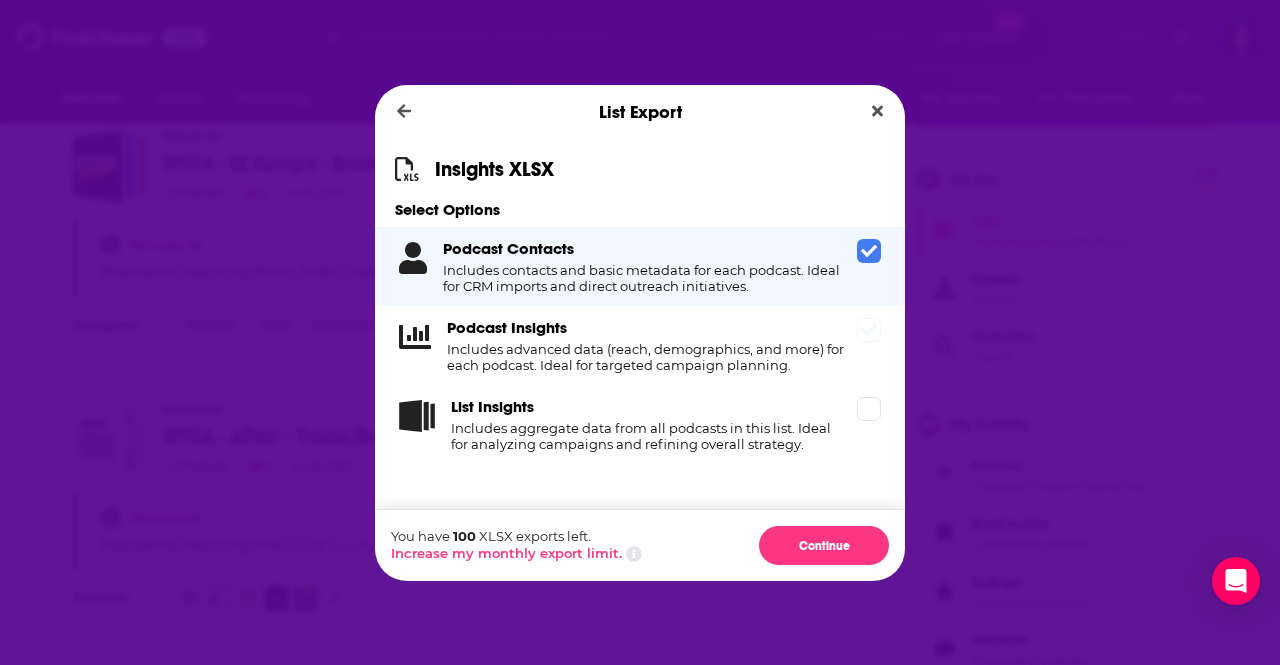 click on "Podcast Insights Includes advanced data (reach, demographics, and more) for each podcast. Ideal for targeted campaign planning." at bounding box center (648, 345) 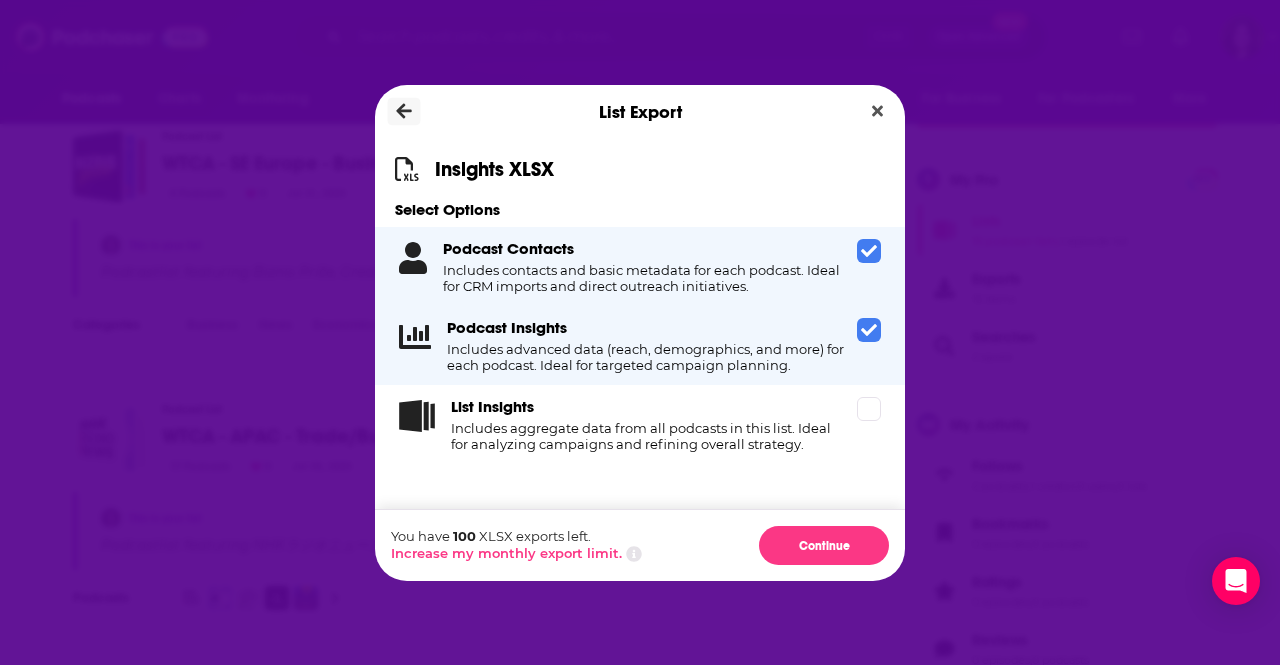 click 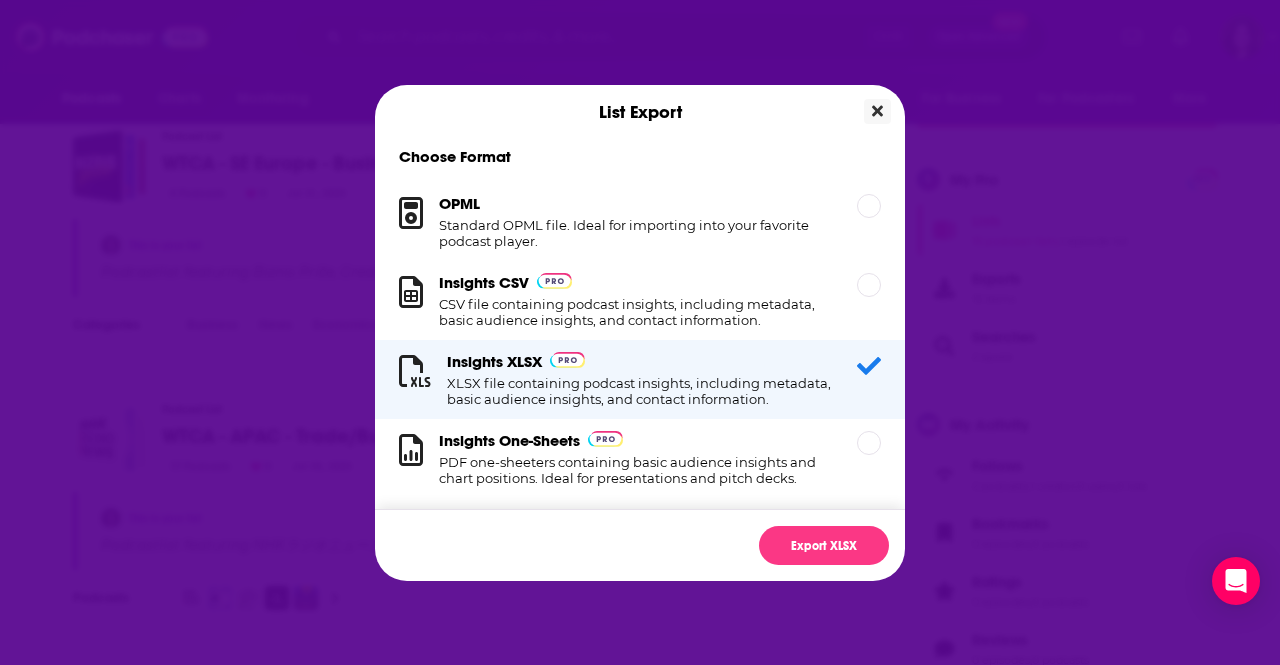 click at bounding box center (877, 111) 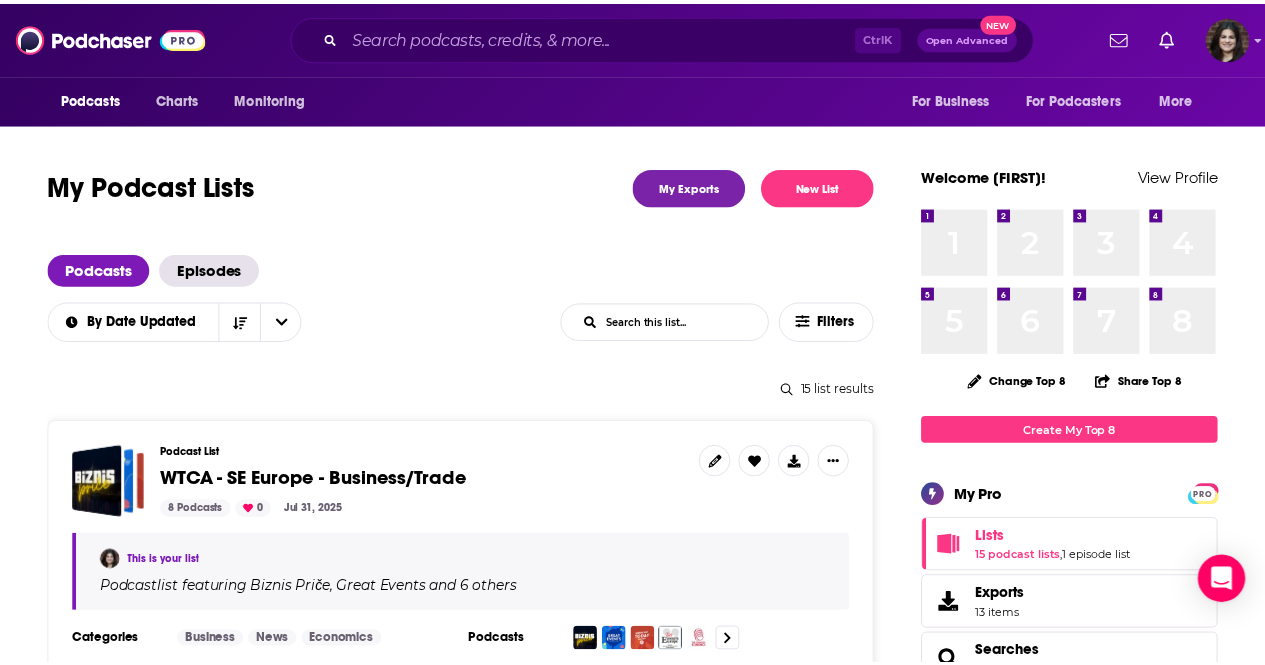 scroll, scrollTop: 316, scrollLeft: 0, axis: vertical 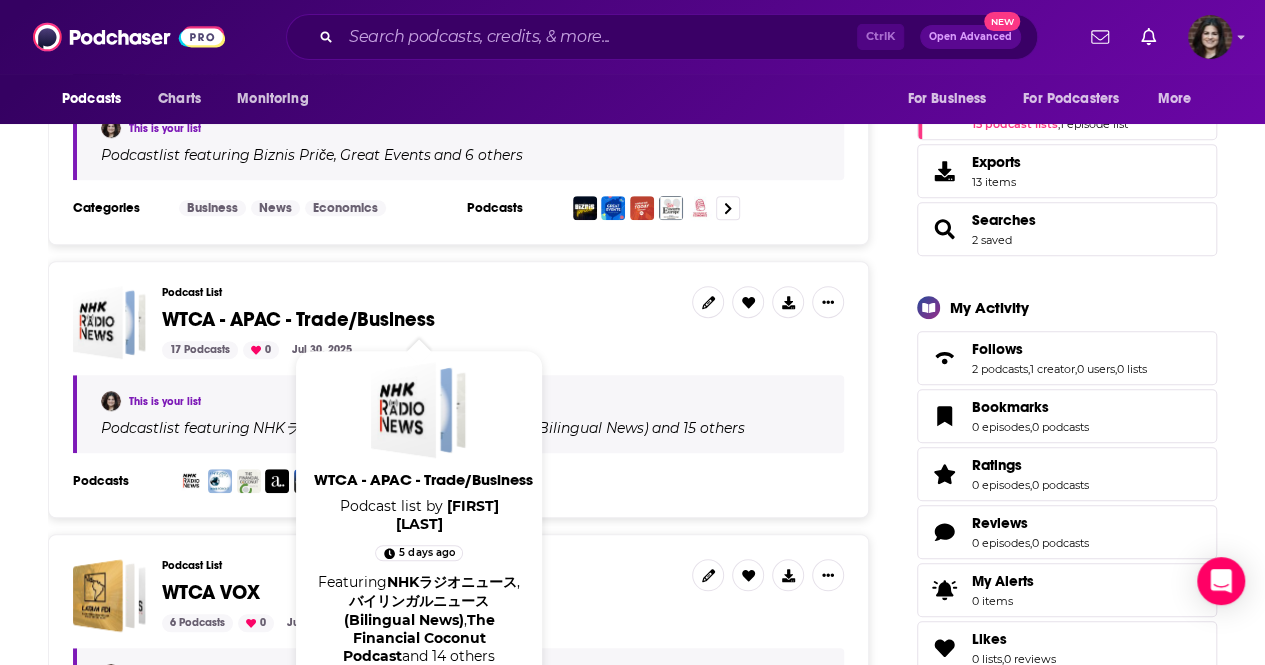 click on "WTCA - APAC - Trade/Business" at bounding box center [419, 320] 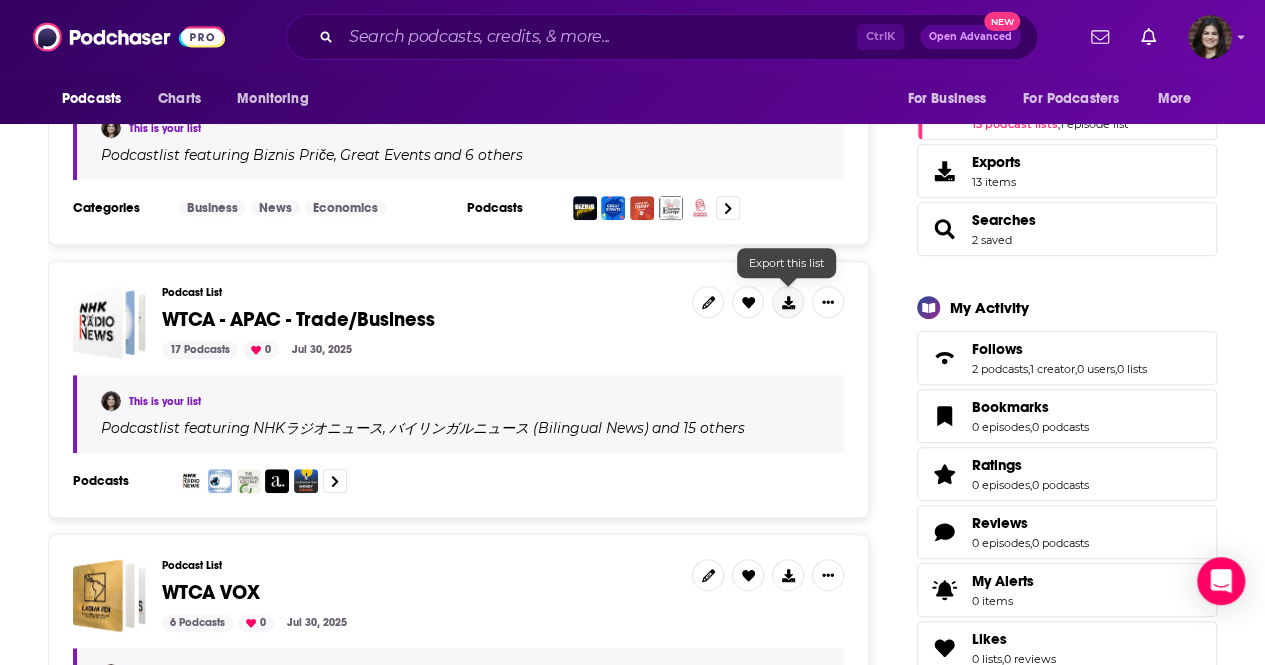 click 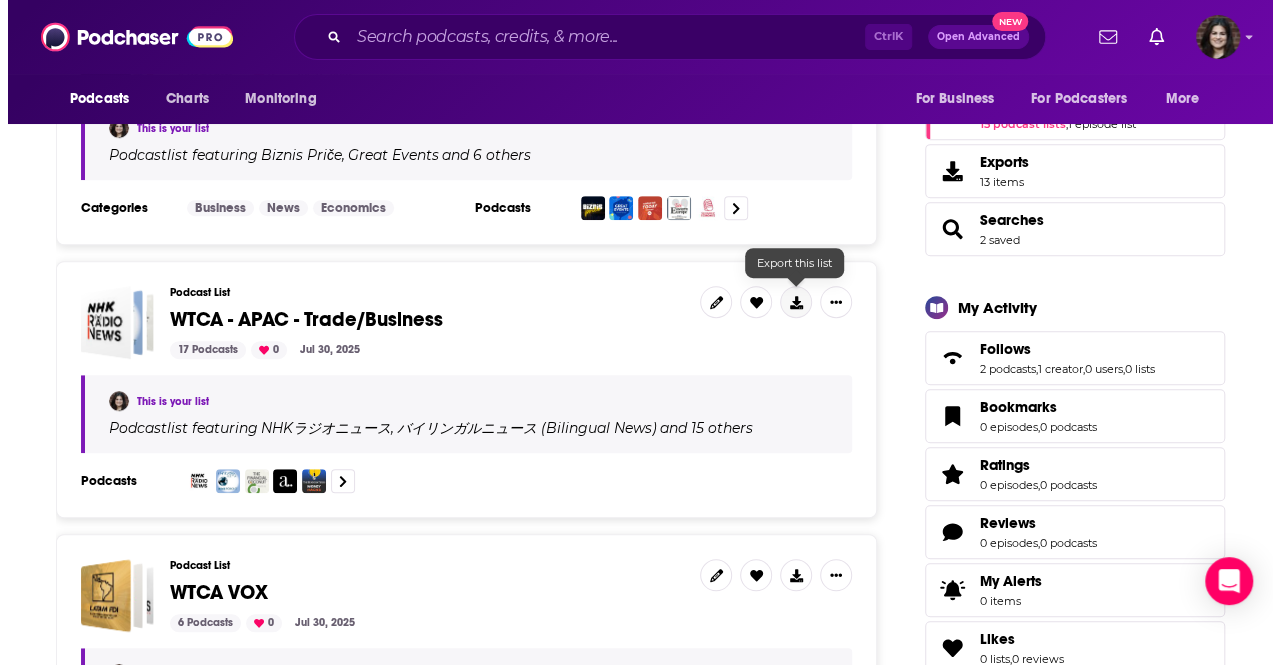scroll, scrollTop: 0, scrollLeft: 0, axis: both 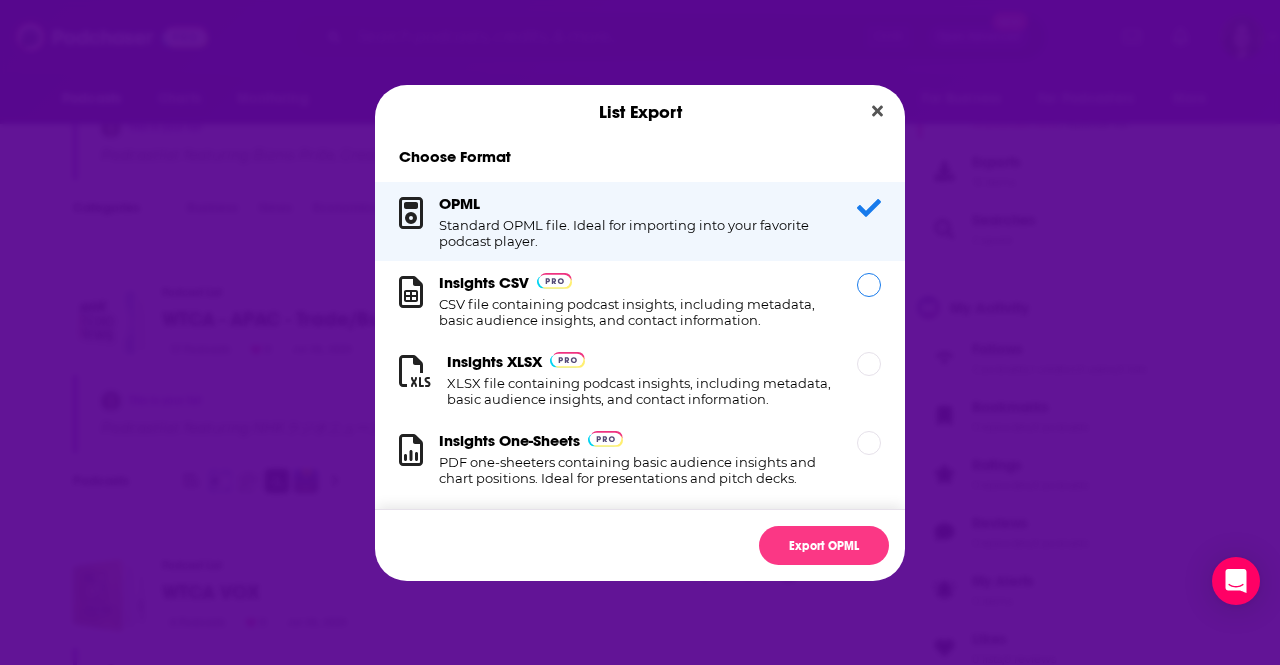 click on "Insights CSV CSV file containing podcast insights, including metadata, basic audience insights, and contact information." at bounding box center (636, 300) 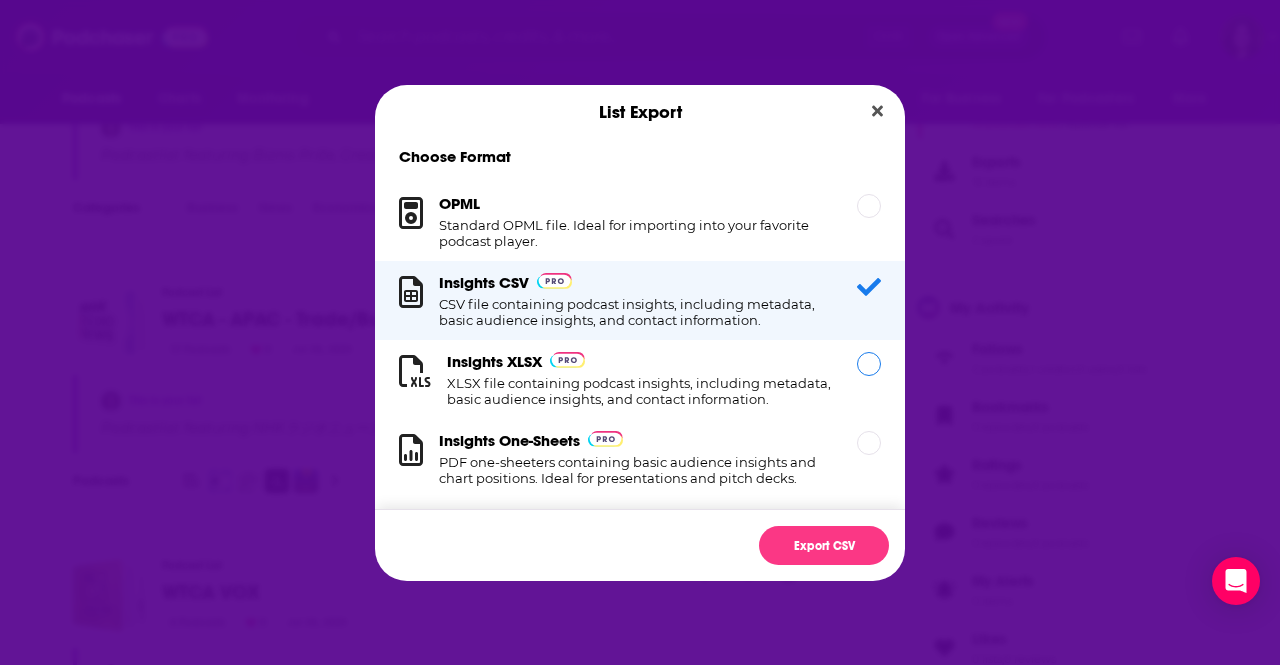 click on "XLSX file containing podcast insights, including metadata, basic audience insights, and contact information." at bounding box center [640, 391] 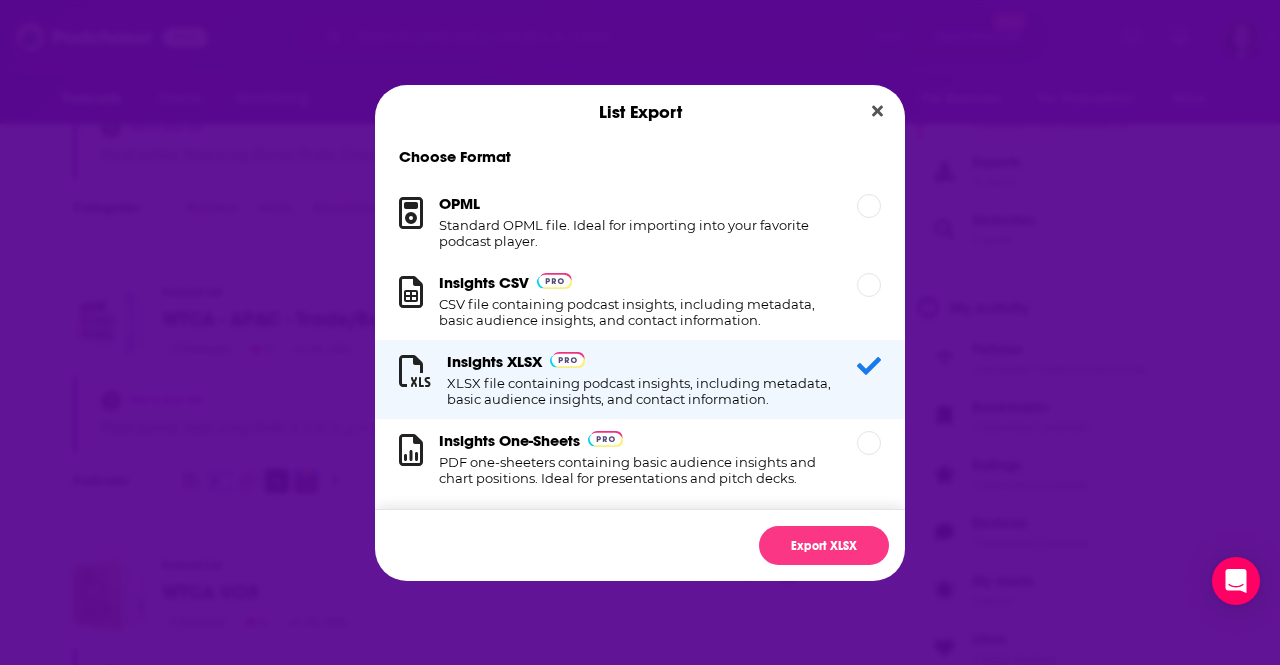 click on "Export XLSX" at bounding box center (640, 545) 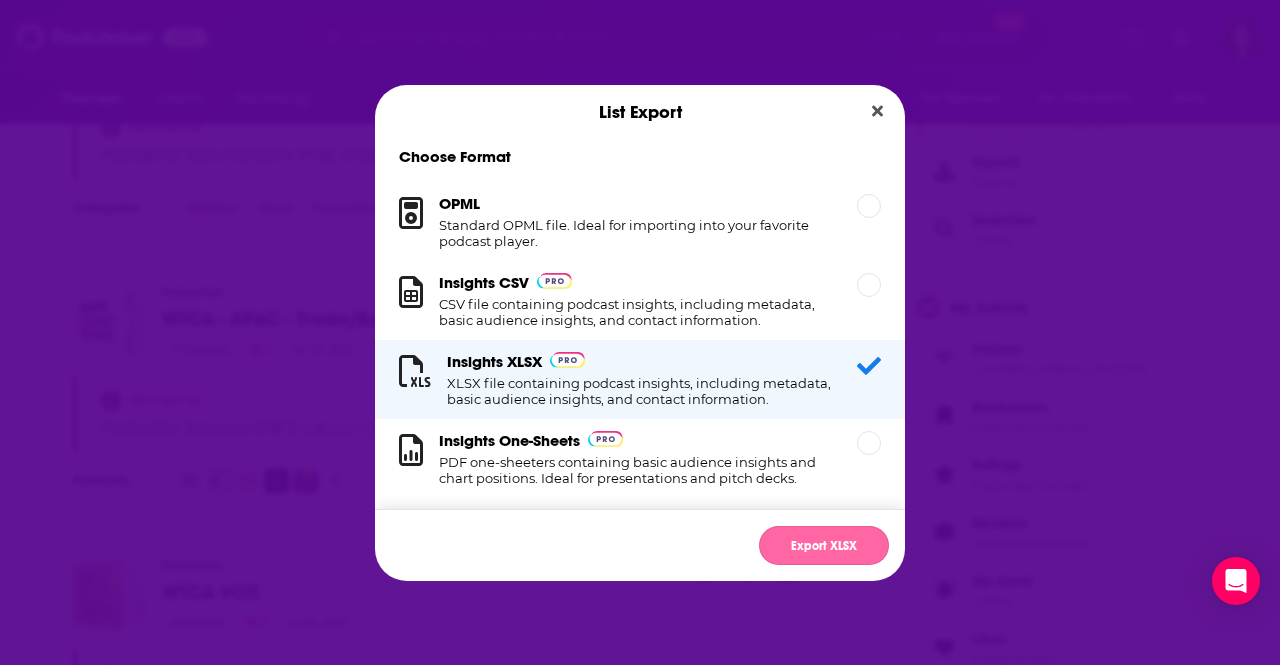 click on "Export XLSX" at bounding box center (824, 545) 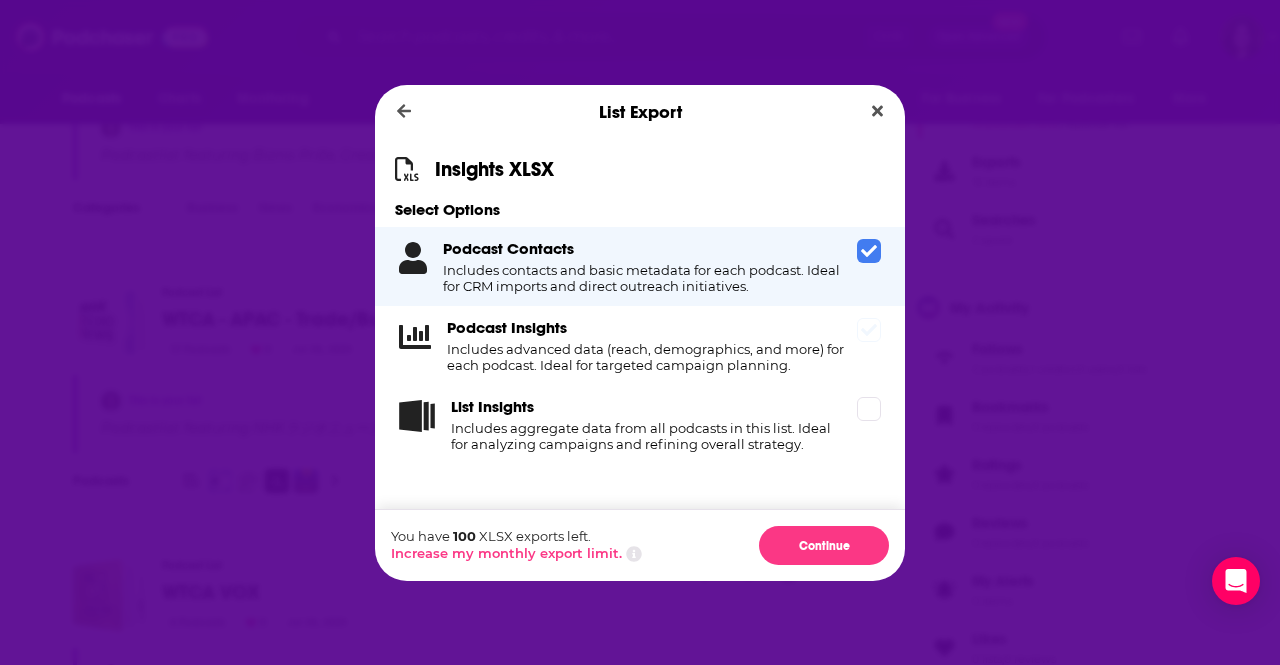 click on "Includes advanced data (reach, demographics, and more) for each podcast. Ideal for targeted campaign planning." at bounding box center (648, 357) 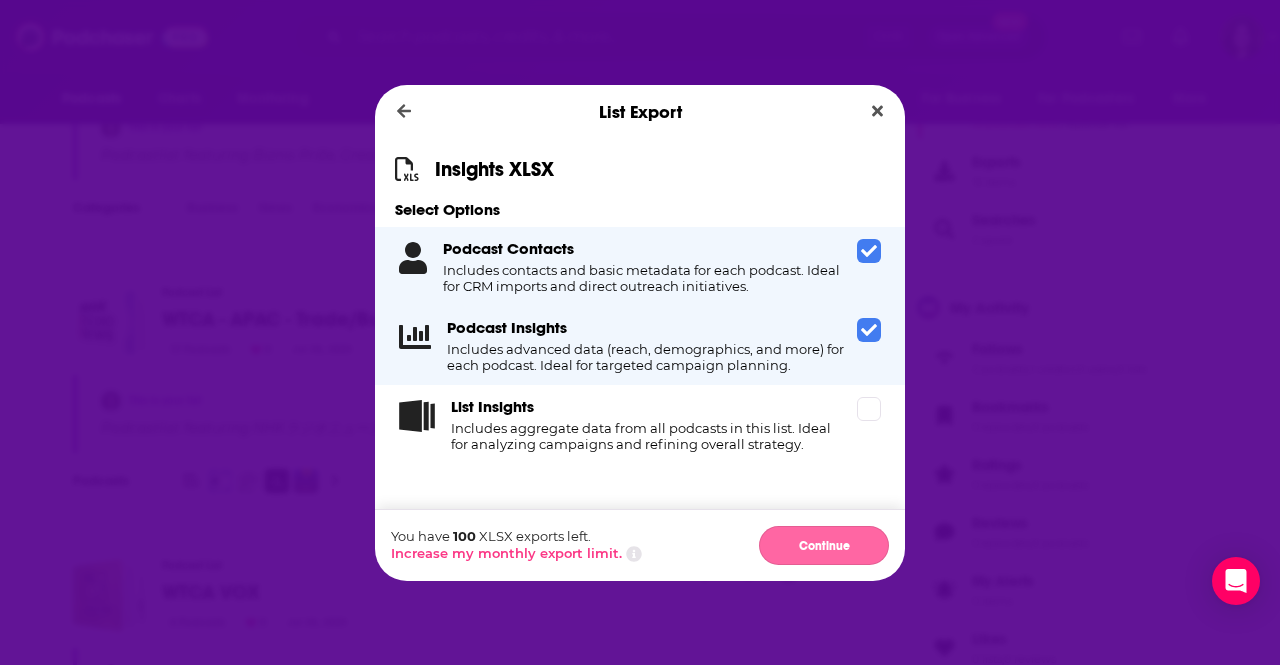 click on "Continue" at bounding box center [824, 545] 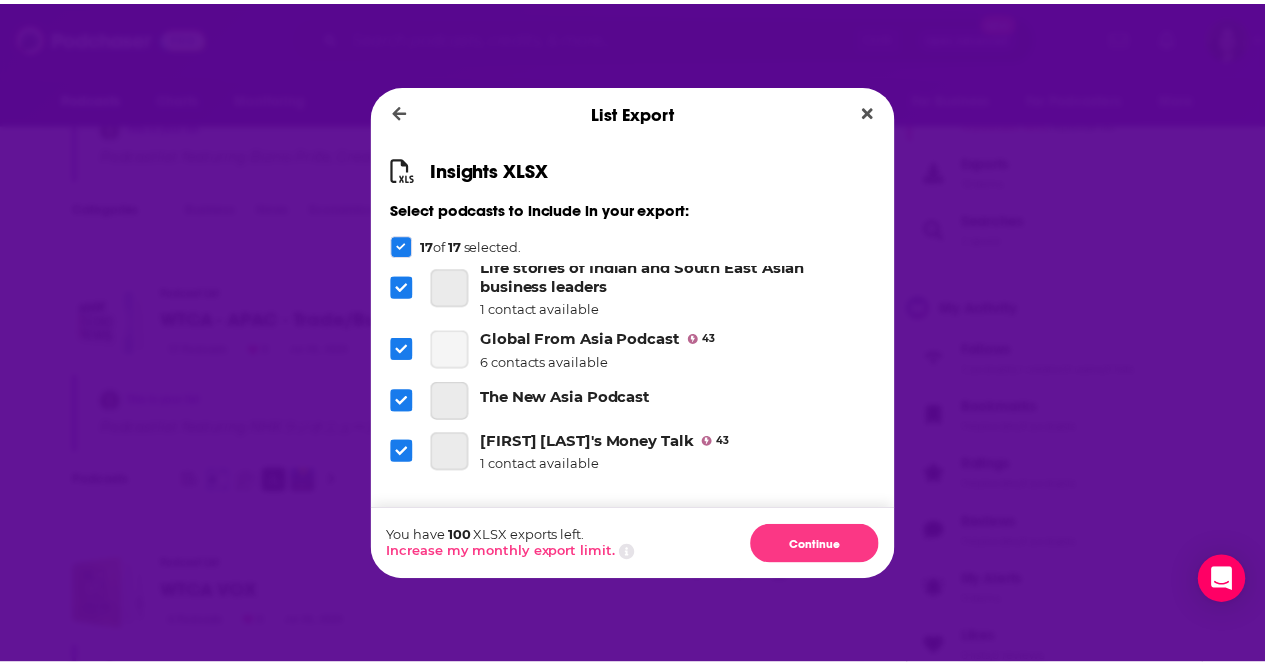 scroll, scrollTop: 740, scrollLeft: 0, axis: vertical 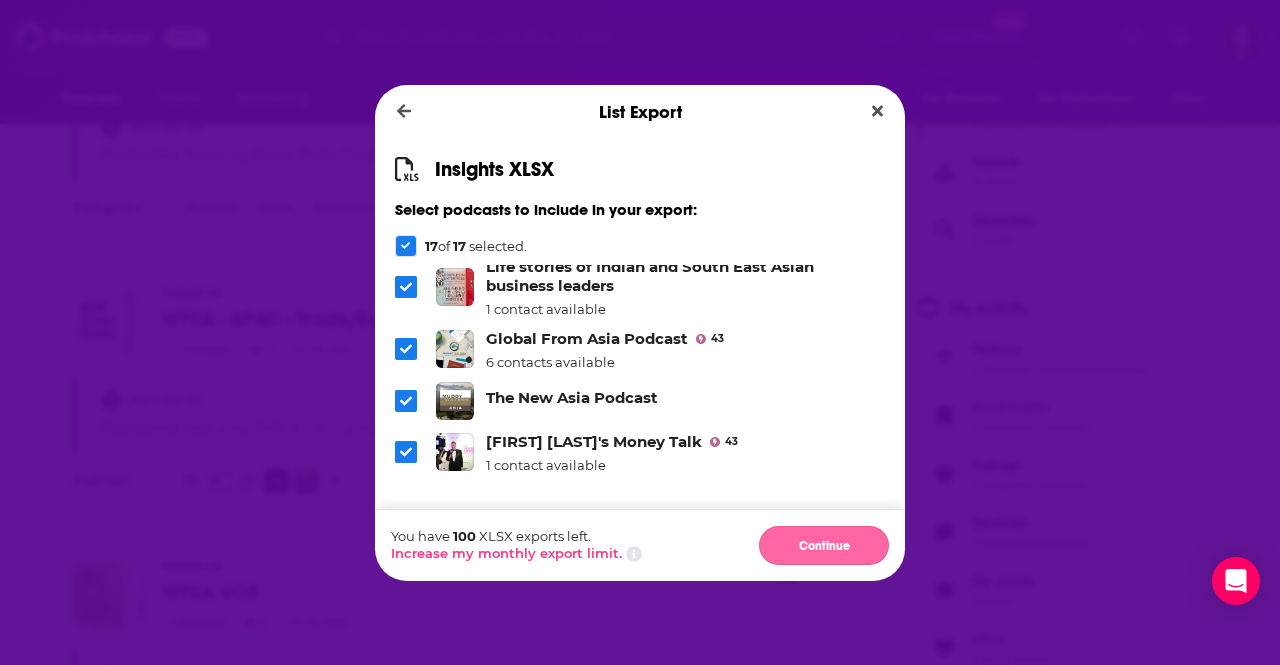 click on "Continue" at bounding box center [824, 545] 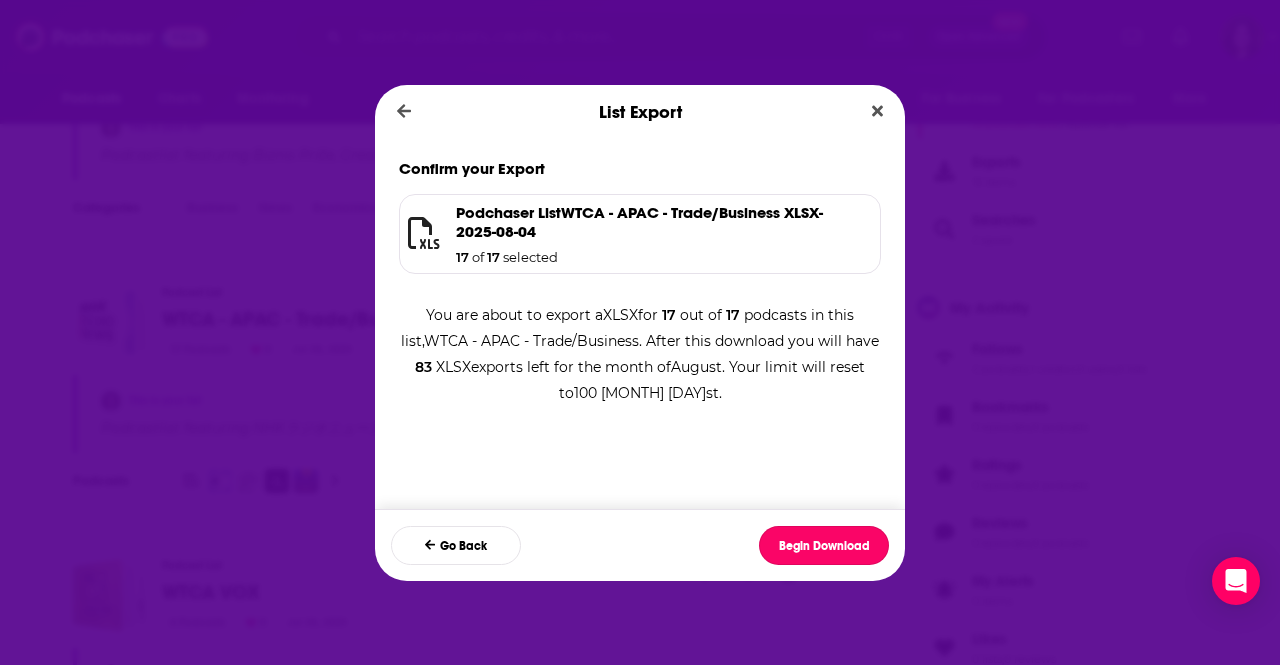 click on "Begin Download" at bounding box center (824, 545) 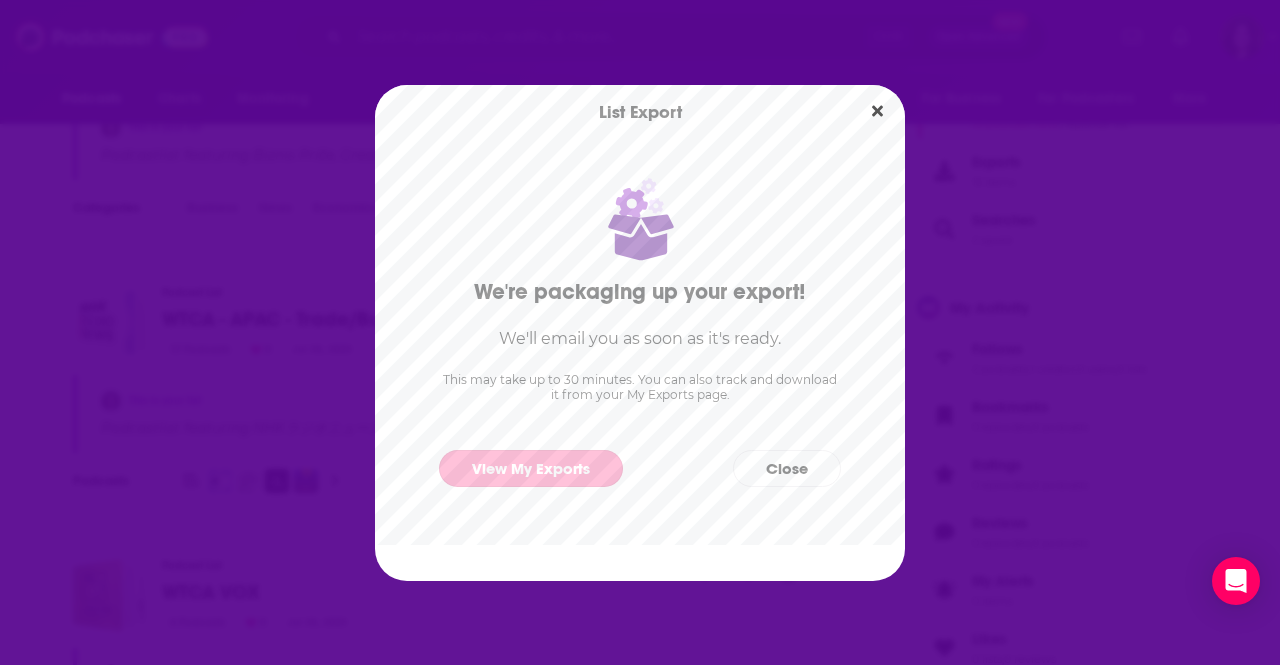 click on "View My Exports" at bounding box center [531, 468] 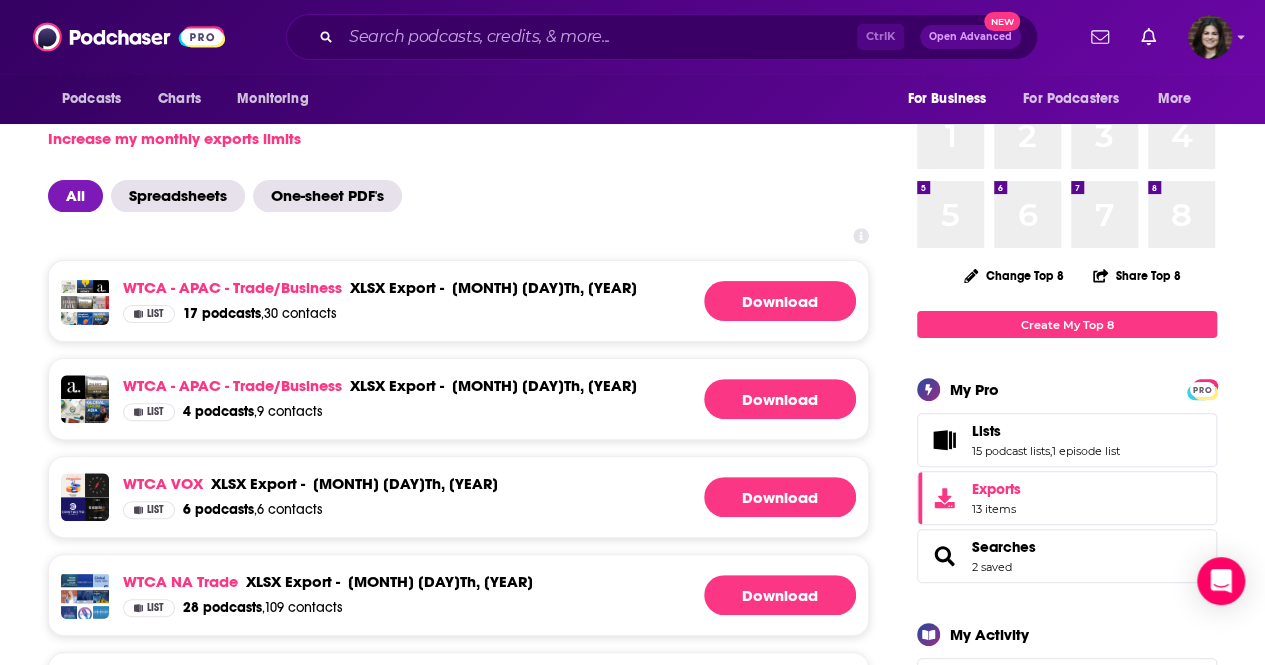 scroll, scrollTop: 104, scrollLeft: 0, axis: vertical 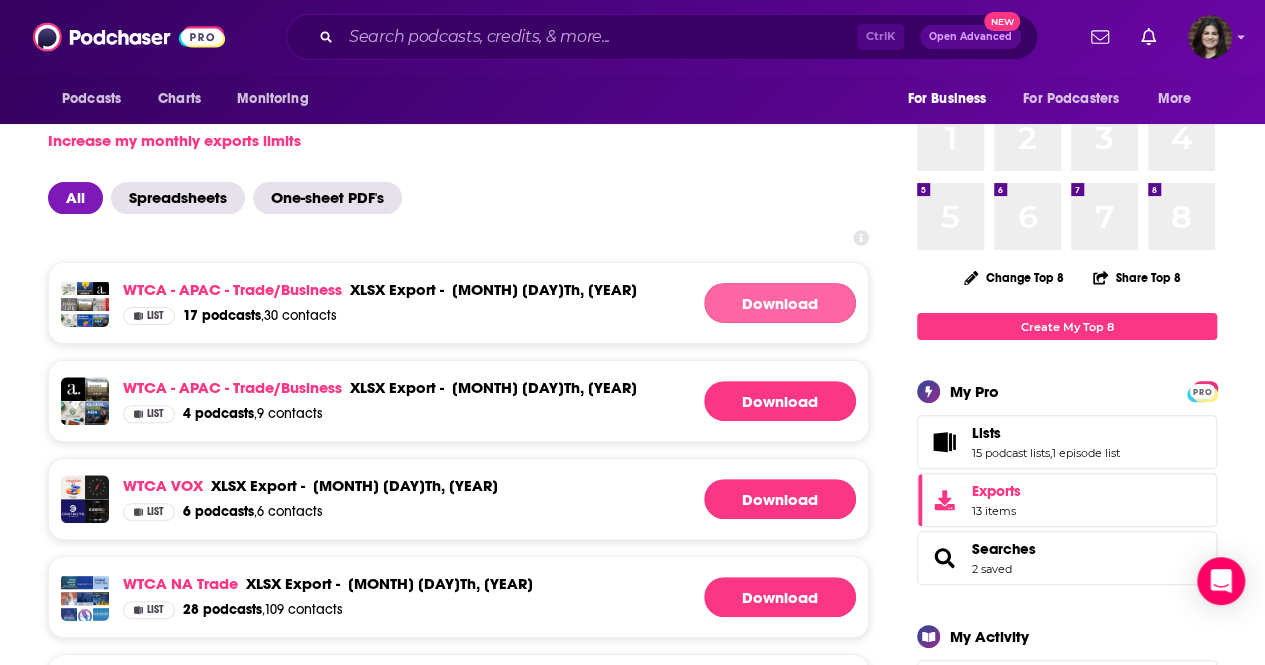 click on "Download" at bounding box center (780, 303) 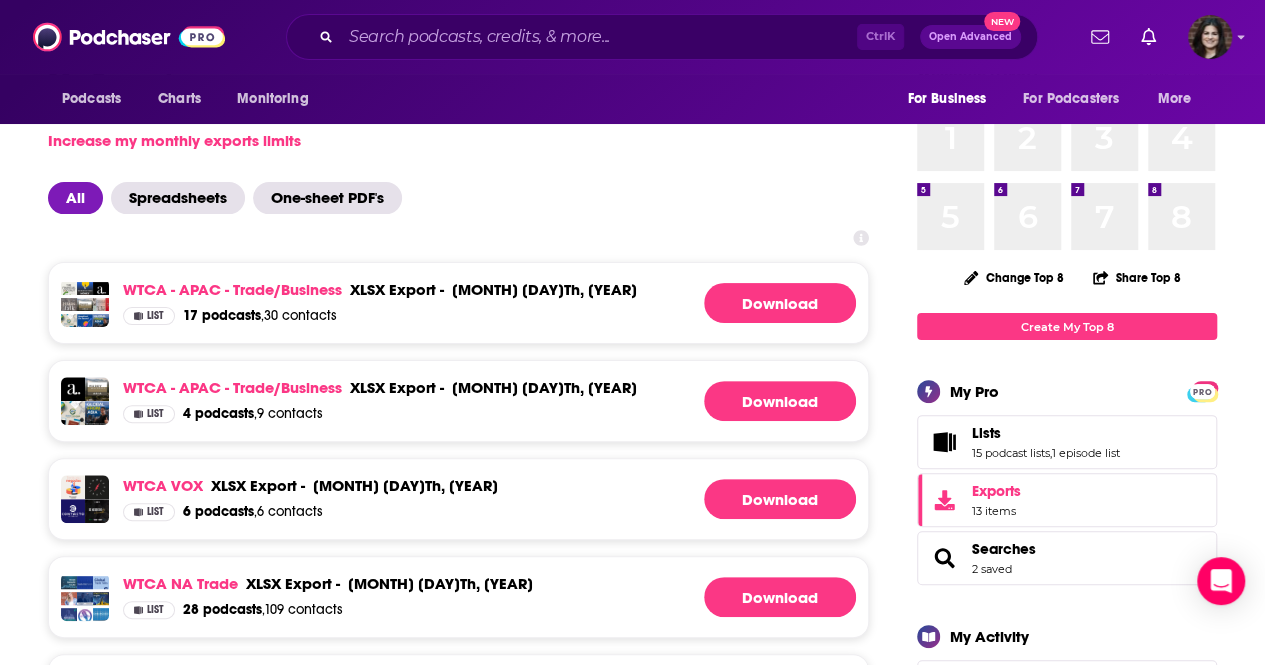 click on "My Exports You have   100 / 100  PDF exports and   83 / 100  Insights exports left Increase my monthly exports limits All Spreadsheets One-sheet PDF's WTCA - APAC - Trade/Business xlsx   export - [MONTH] [DAY], [YEAR] xlsx   export - [MONTH] [DAY], [YEAR] List 17   podcasts ,  30   contacts Download WTCA - APAC - Trade/Business xlsx   export - [MONTH] [DAY], [YEAR] xlsx   export - [MONTH] [DAY], [YEAR] List 4   podcasts ,  9   contacts Download WTCA VOX xlsx   export - [MONTH] [DAY], [YEAR] xlsx   export - [MONTH] [DAY], [YEAR] List 6   podcasts ,  6   contacts Download WTCA NA Trade xlsx   export - [MONTH] [DAY], [YEAR] xlsx   export - [MONTH] [DAY], [YEAR] List 28   podcasts ,  109   contacts Download WTCA NA CRE xlsx   export - [MONTH] [DAY], [YEAR] xlsx   export - [MONTH] [DAY], [YEAR] List 10   podcasts ,  13   contacts Download WTCA -- India - Econ Dev xlsx   export - [MONTH] [DAY], [YEAR] xlsx   export - [MONTH] [DAY], [YEAR] List 6   podcasts ,  16   contacts Download WTCA - India - CRE xlsx   export - [MONTH] [DAY], [YEAR] xlsx   export - [MONTH] [DAY], [YEAR] List 6   podcasts ," at bounding box center (632, 1764) 